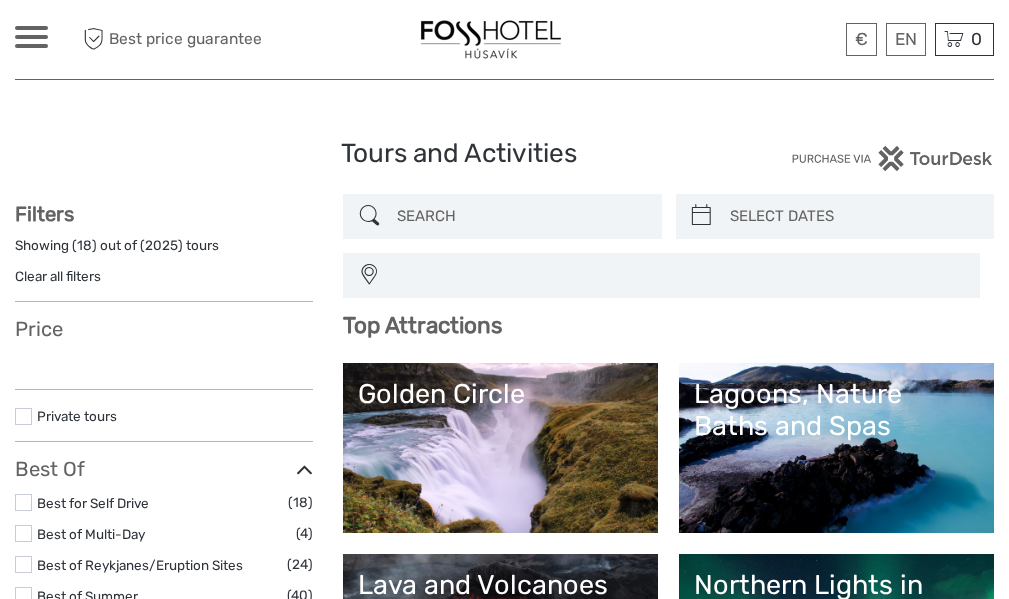 select 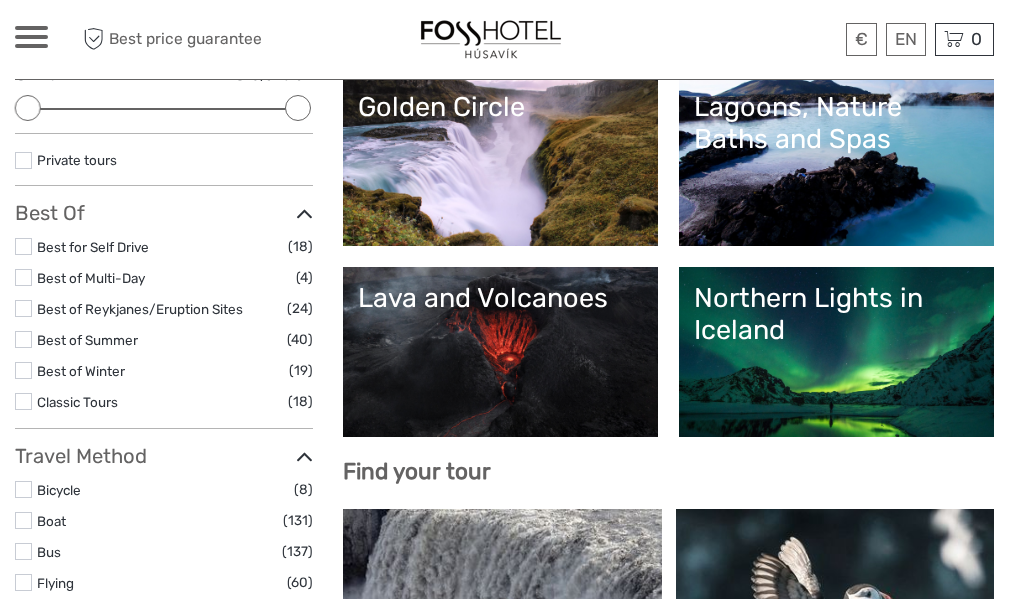 scroll, scrollTop: 300, scrollLeft: 0, axis: vertical 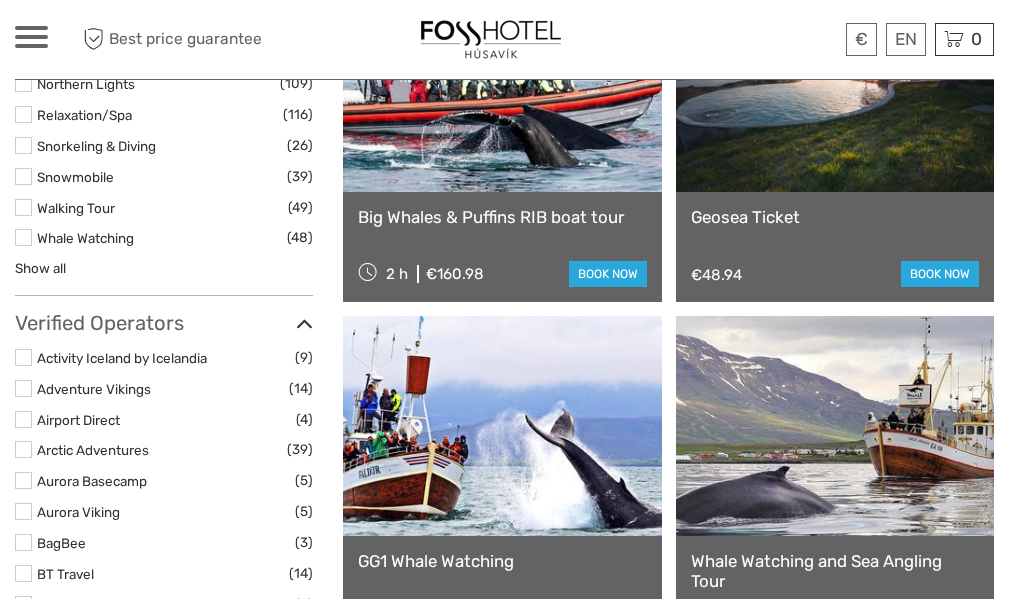 click at bounding box center (502, 426) 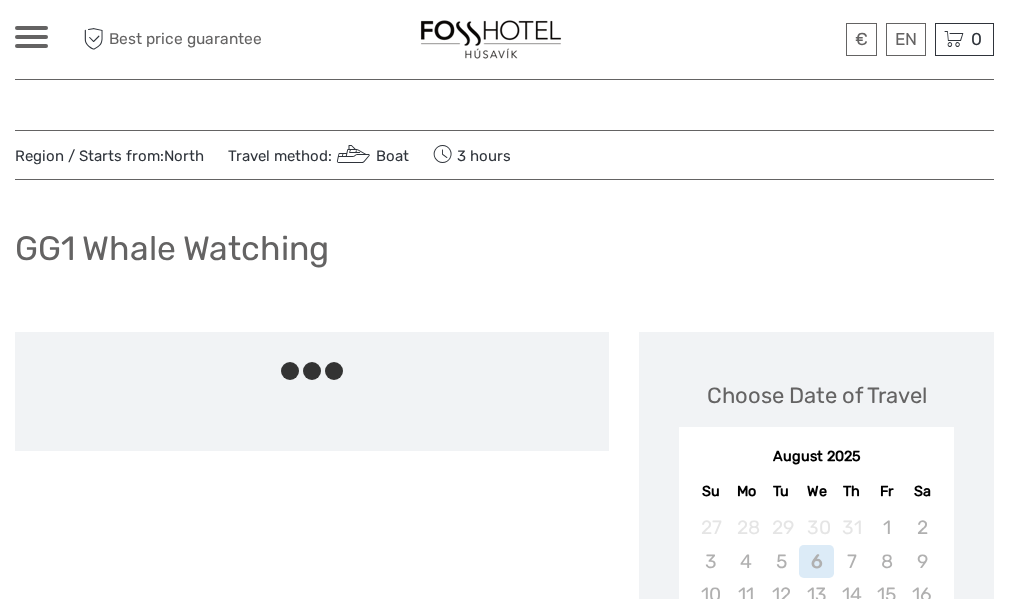 scroll, scrollTop: 0, scrollLeft: 0, axis: both 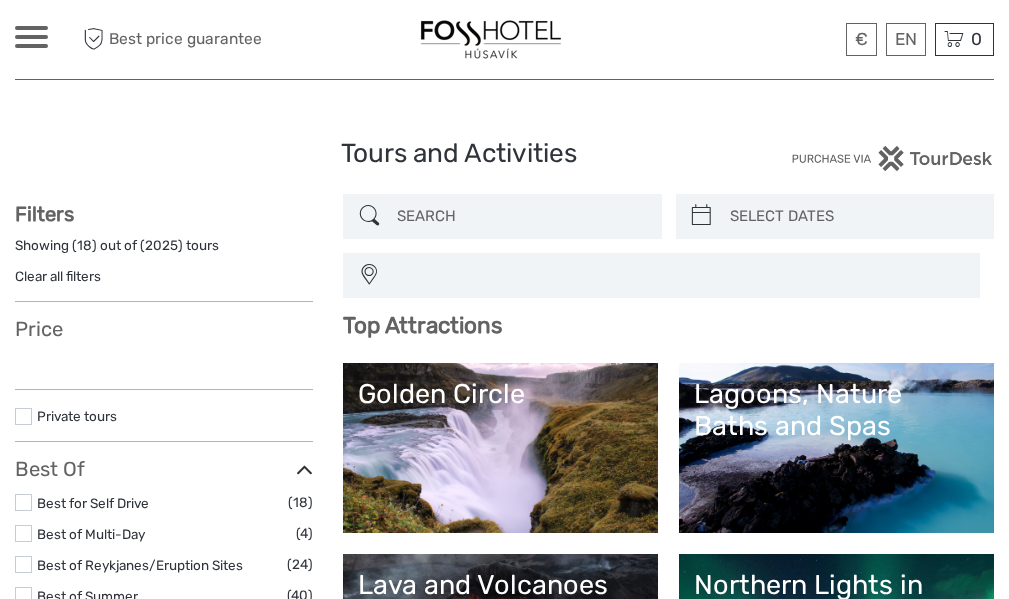 select 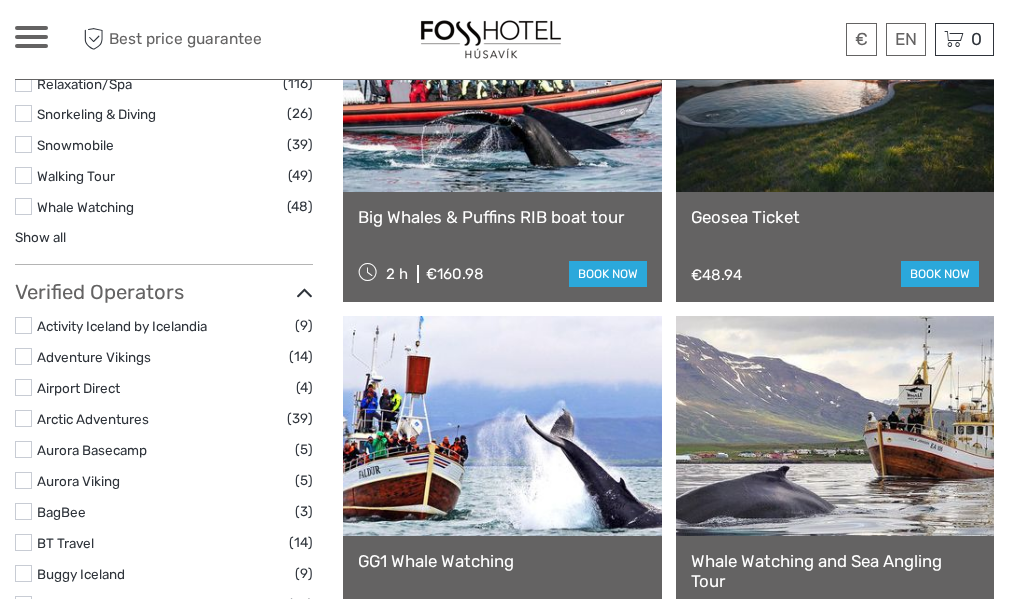 select 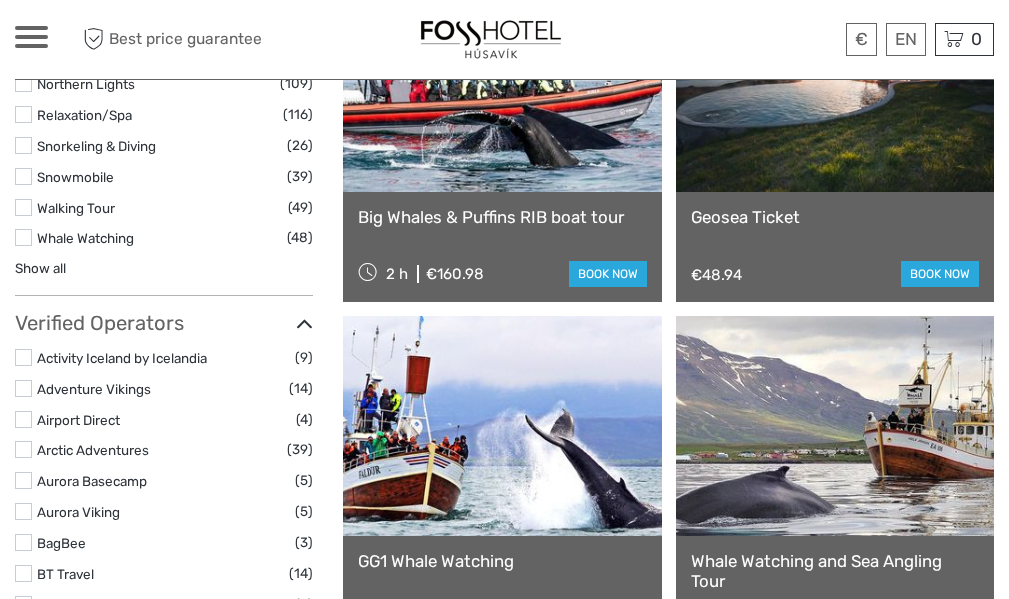 scroll, scrollTop: 0, scrollLeft: 0, axis: both 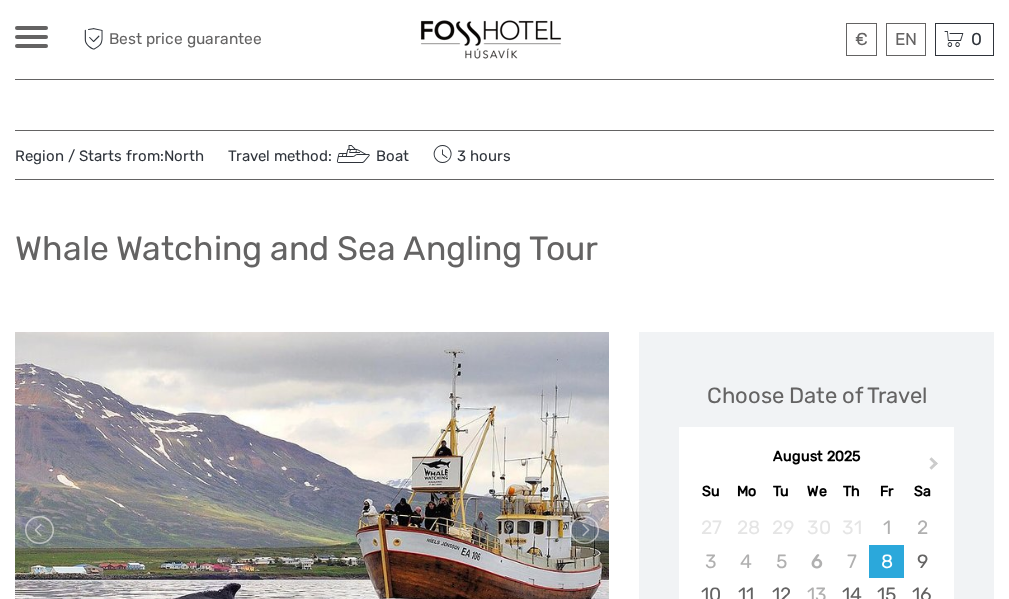 click at bounding box center [312, 529] 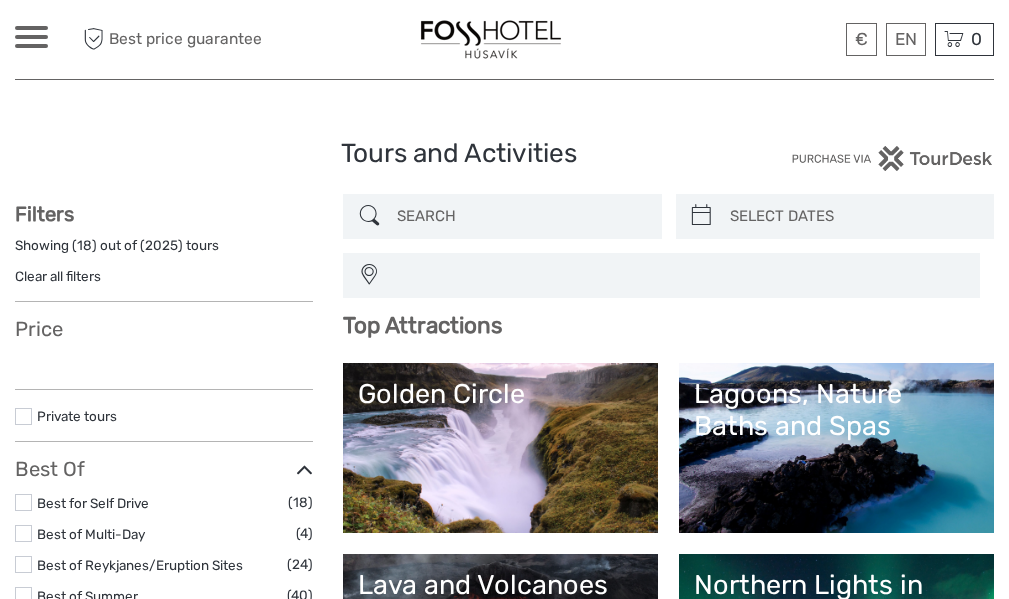select 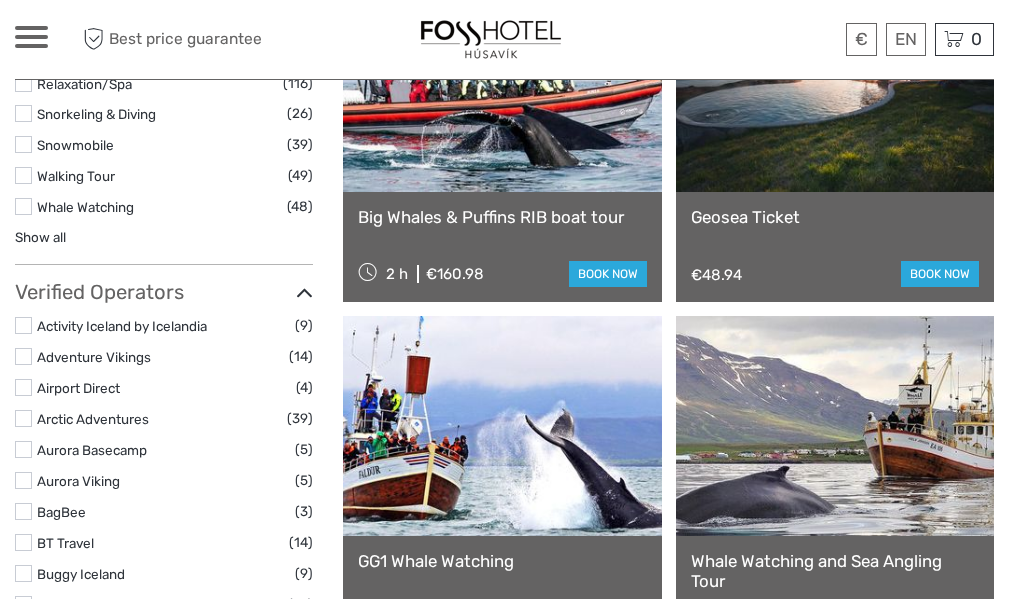 select 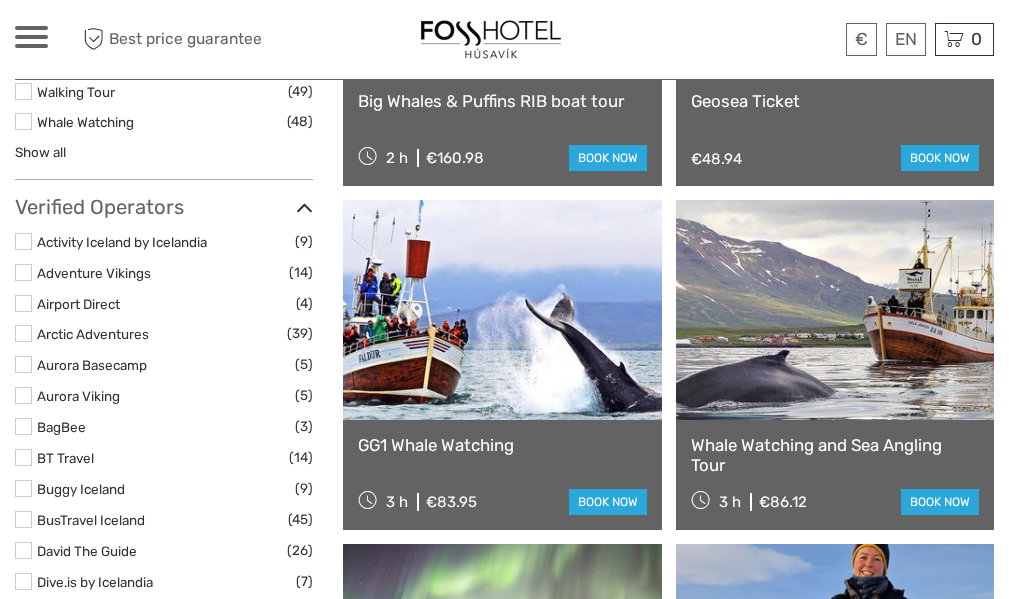 scroll, scrollTop: 2400, scrollLeft: 0, axis: vertical 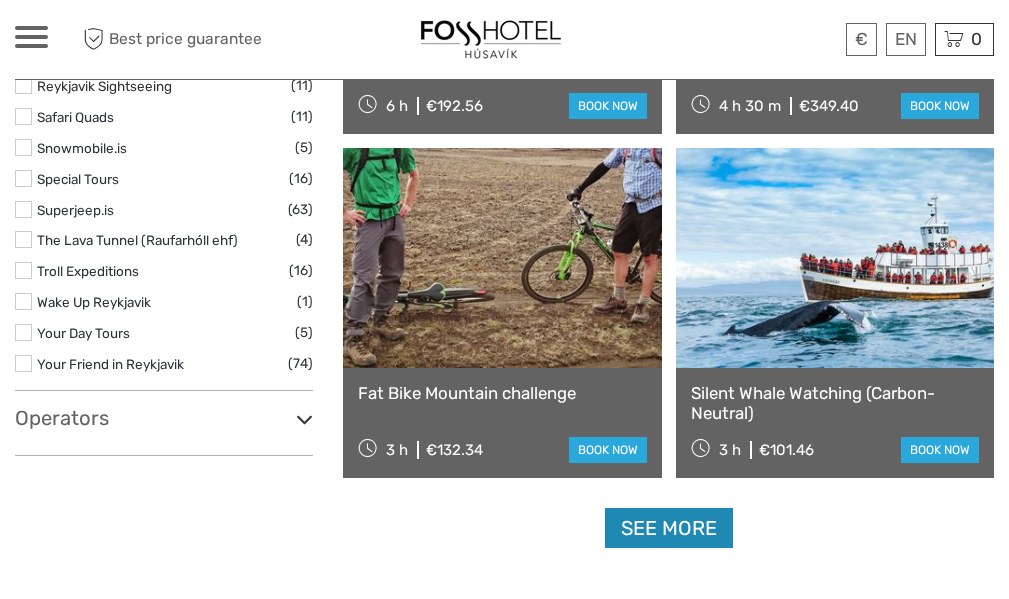 click on "See more" at bounding box center [669, 528] 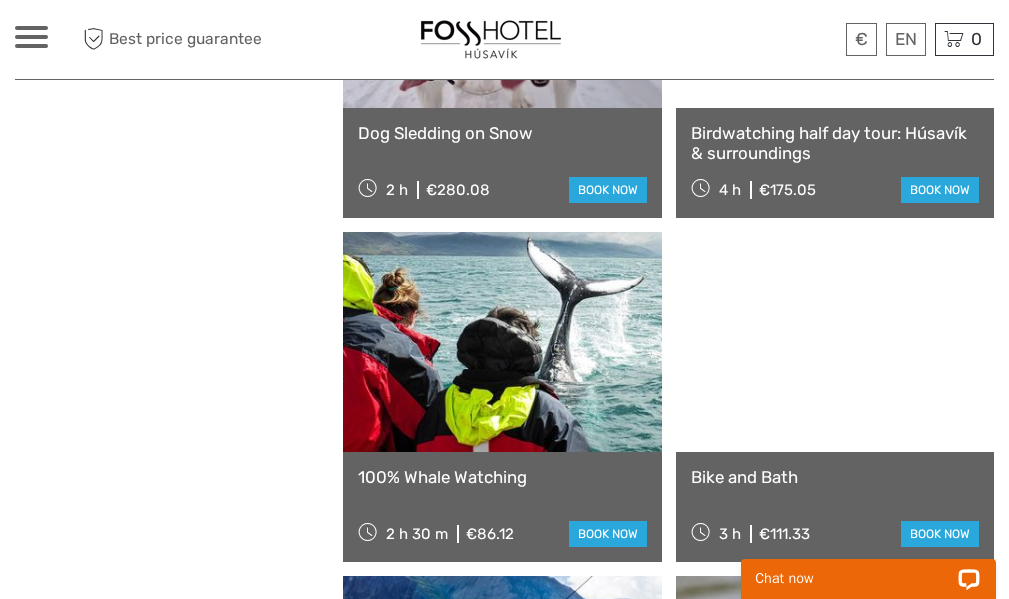 scroll, scrollTop: 3900, scrollLeft: 0, axis: vertical 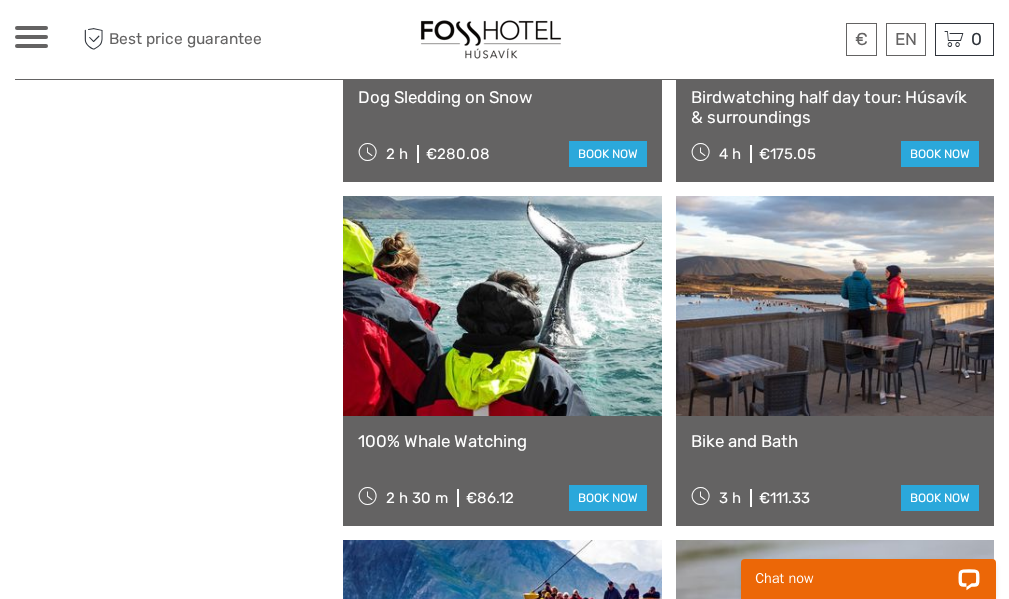 click at bounding box center [502, 306] 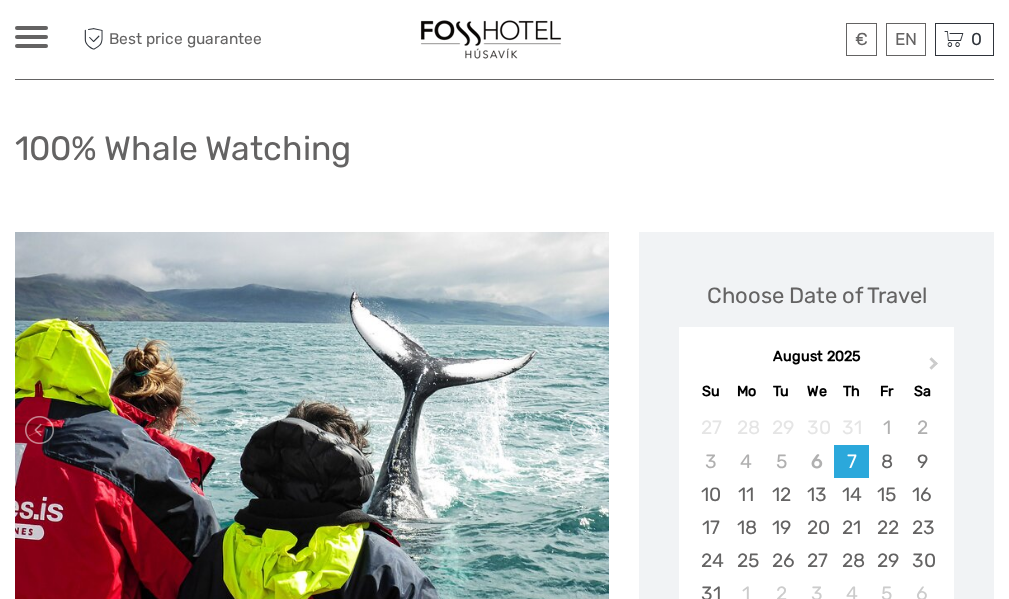 scroll, scrollTop: 500, scrollLeft: 0, axis: vertical 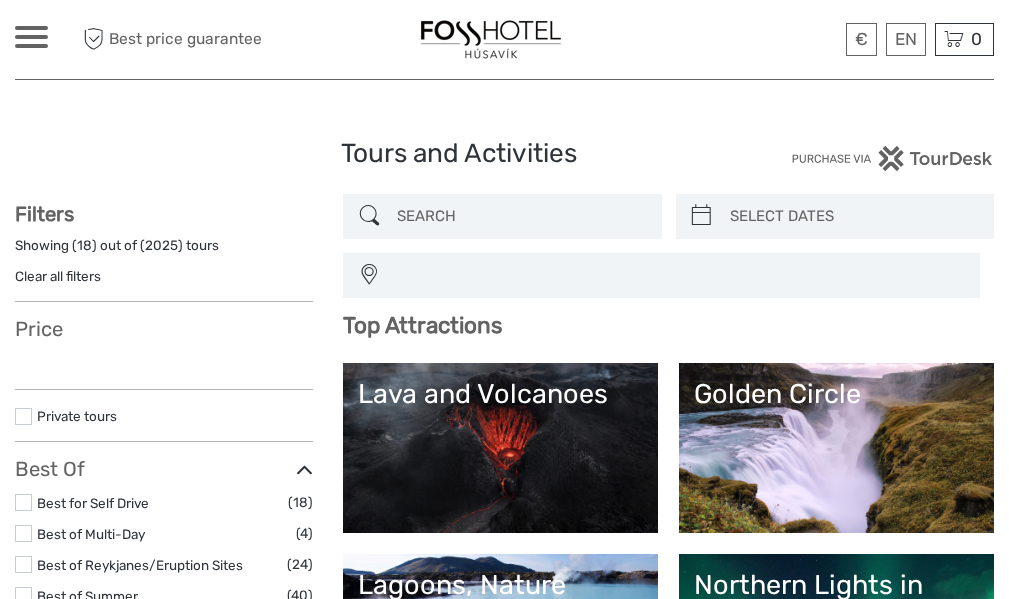 select 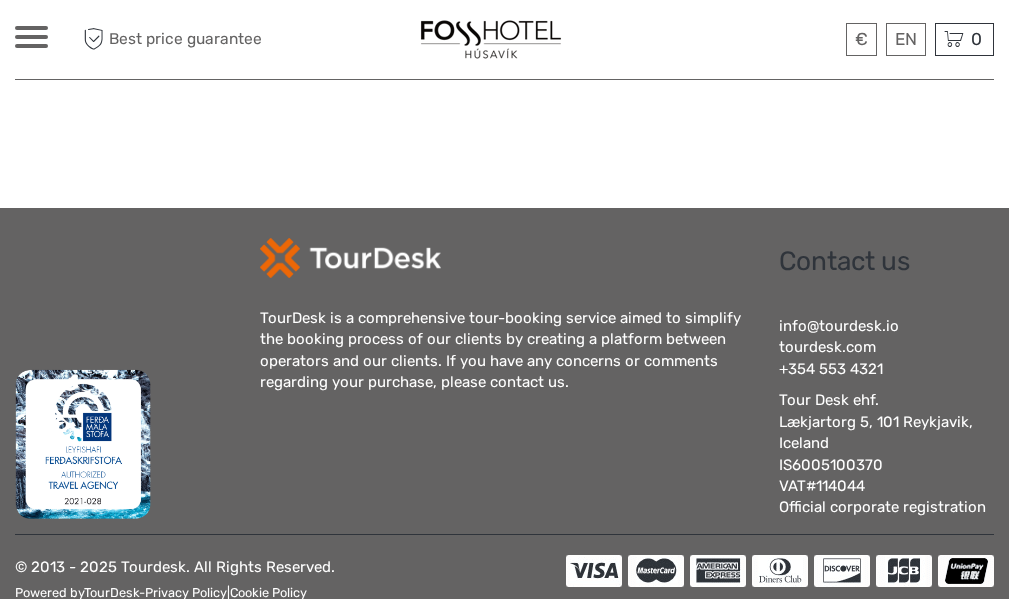 select 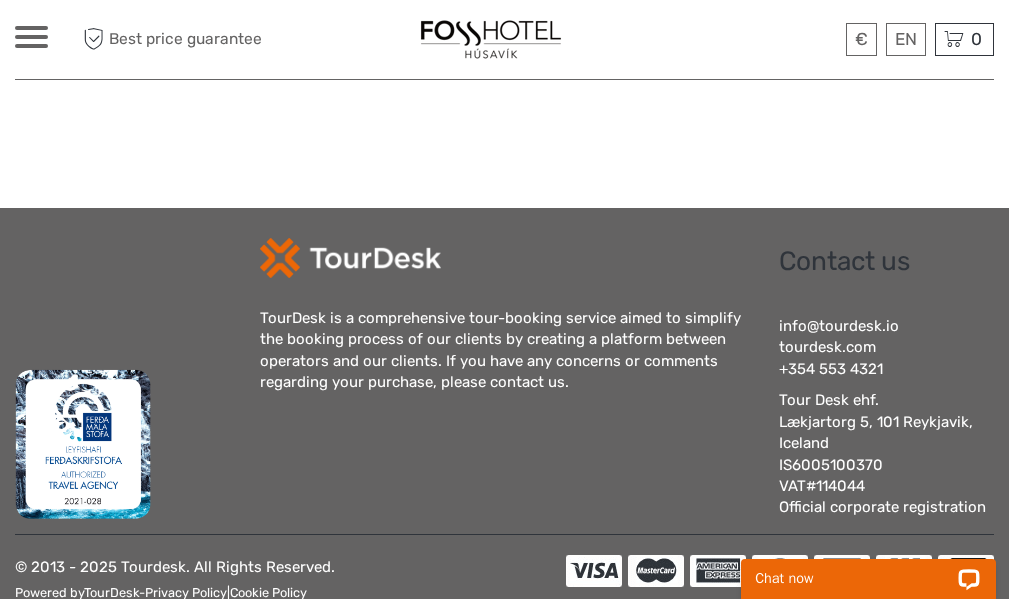 scroll, scrollTop: 0, scrollLeft: 0, axis: both 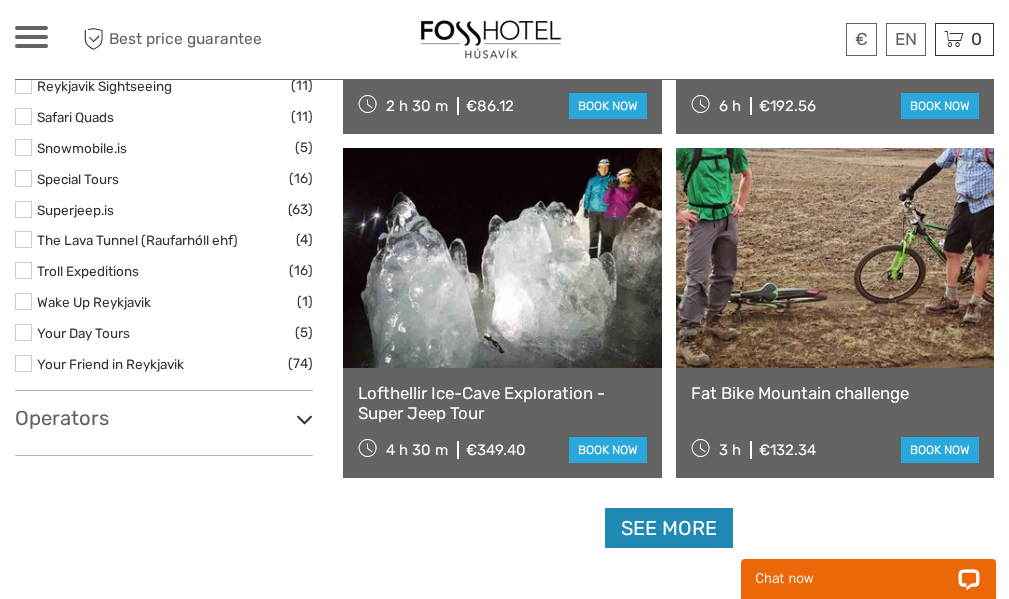 click on "See more" at bounding box center (669, 528) 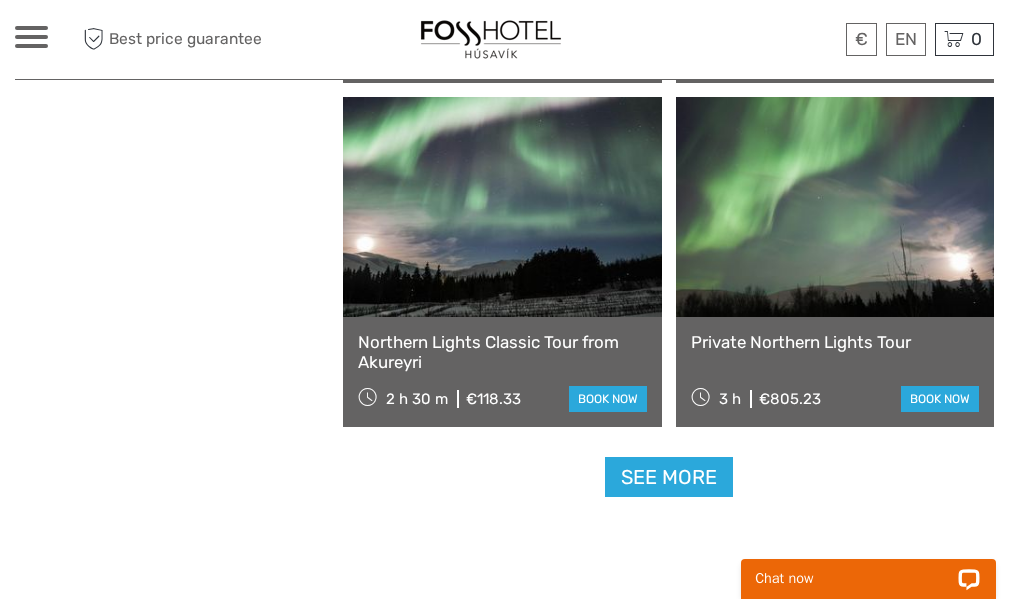 scroll, scrollTop: 6100, scrollLeft: 0, axis: vertical 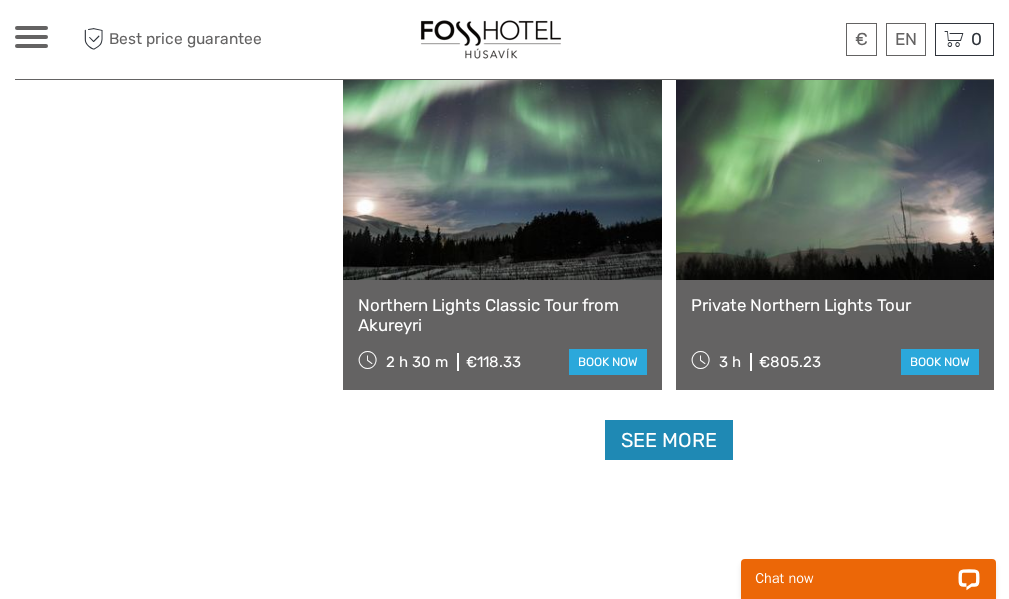 click on "See more" at bounding box center [669, 440] 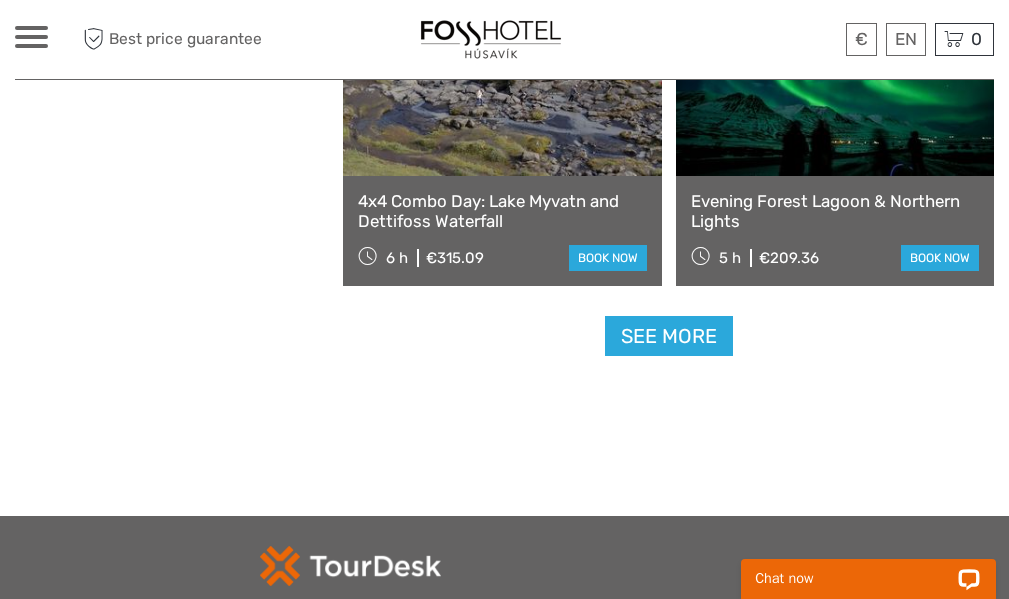 scroll, scrollTop: 9400, scrollLeft: 0, axis: vertical 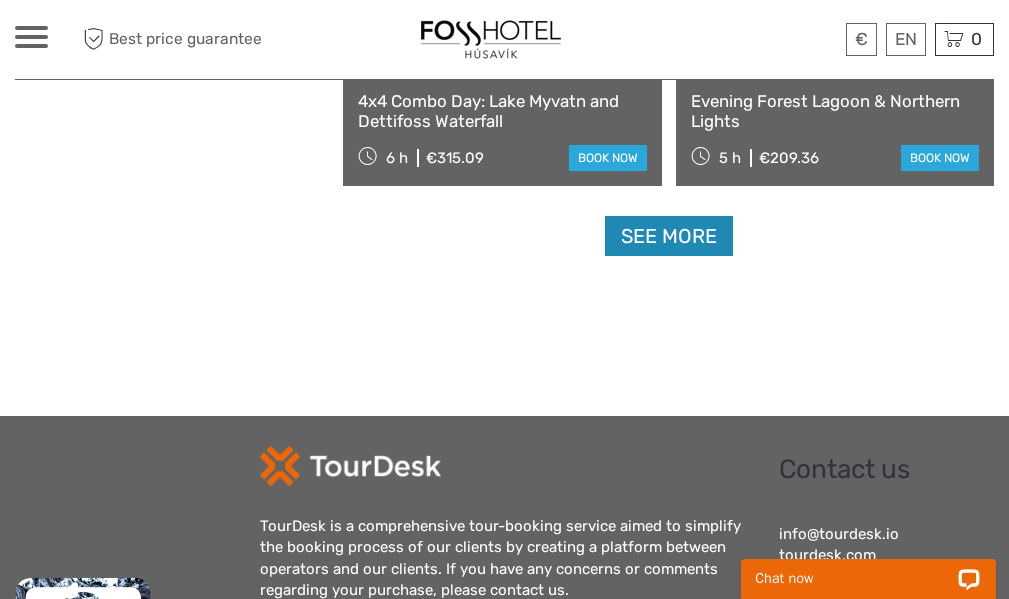 click on "See more" at bounding box center (669, 236) 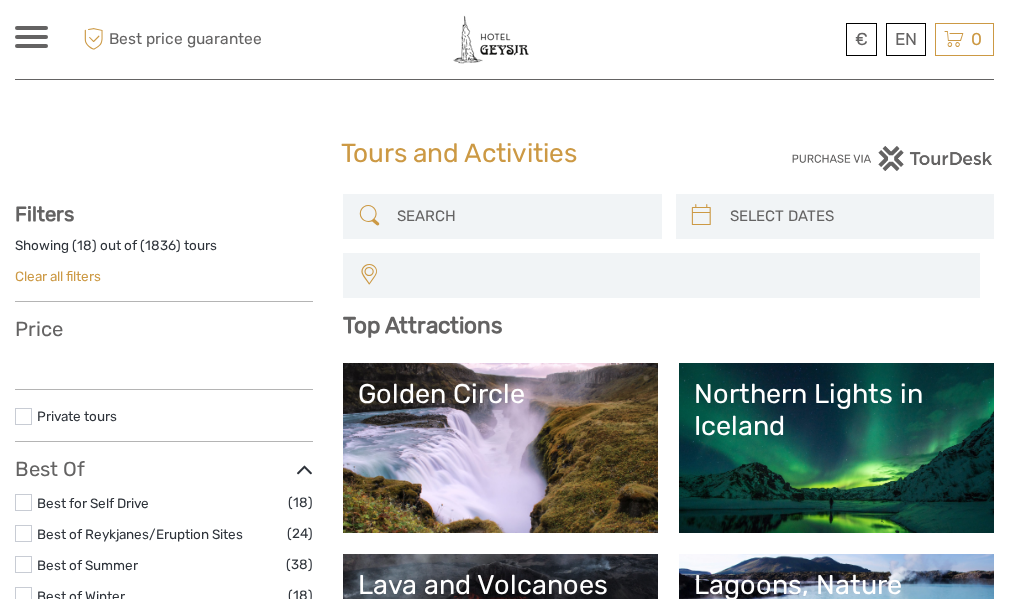select 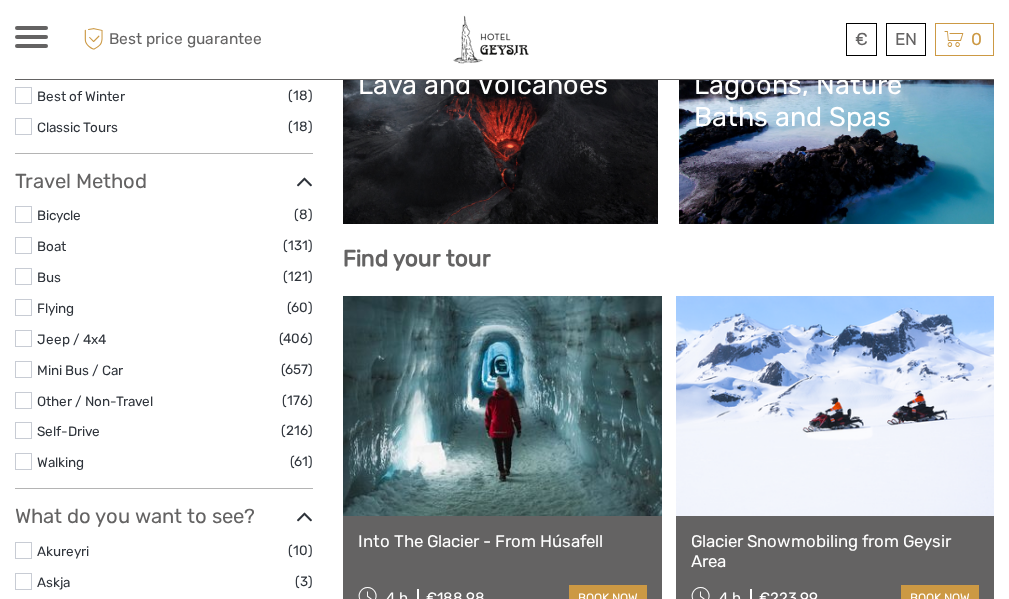 scroll, scrollTop: 826, scrollLeft: 0, axis: vertical 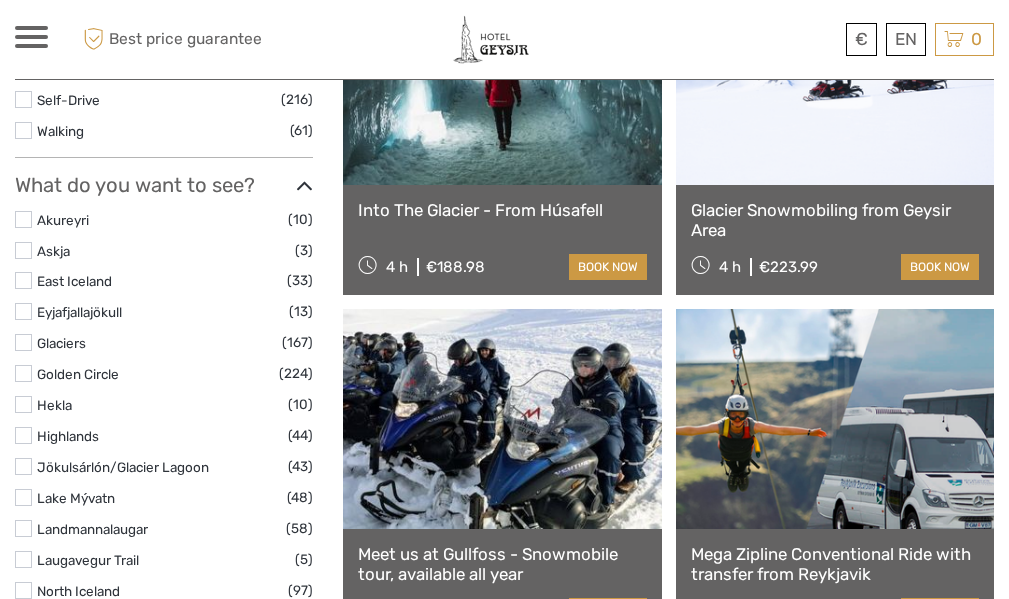 select 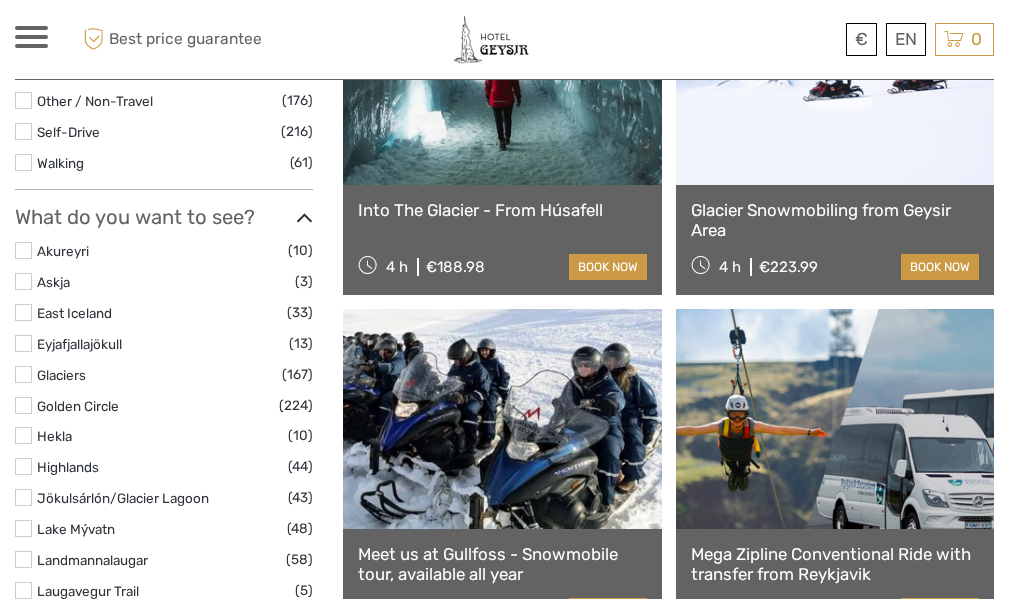 scroll, scrollTop: 331, scrollLeft: 0, axis: vertical 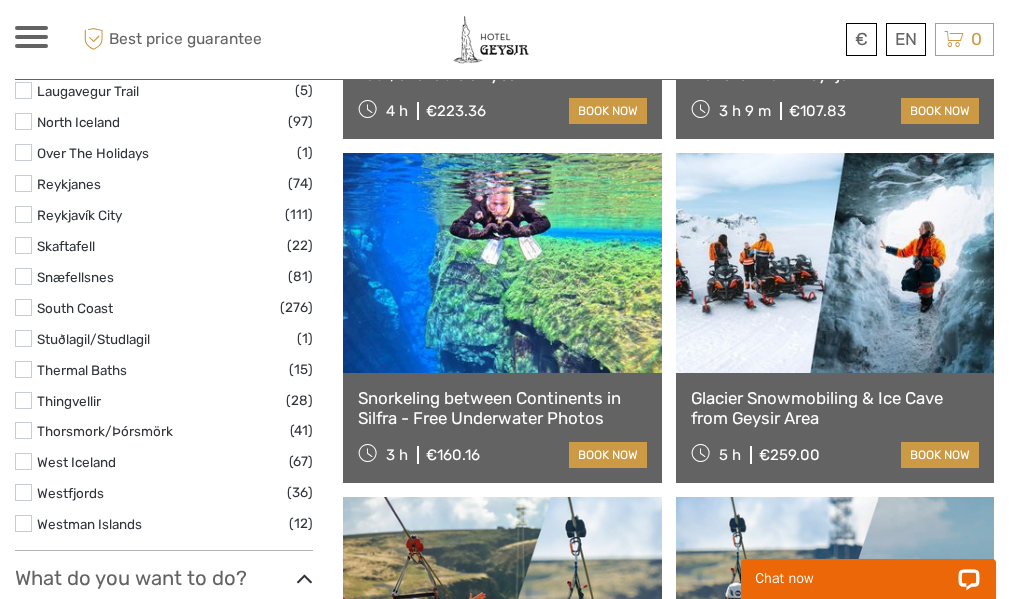 click at bounding box center (502, 263) 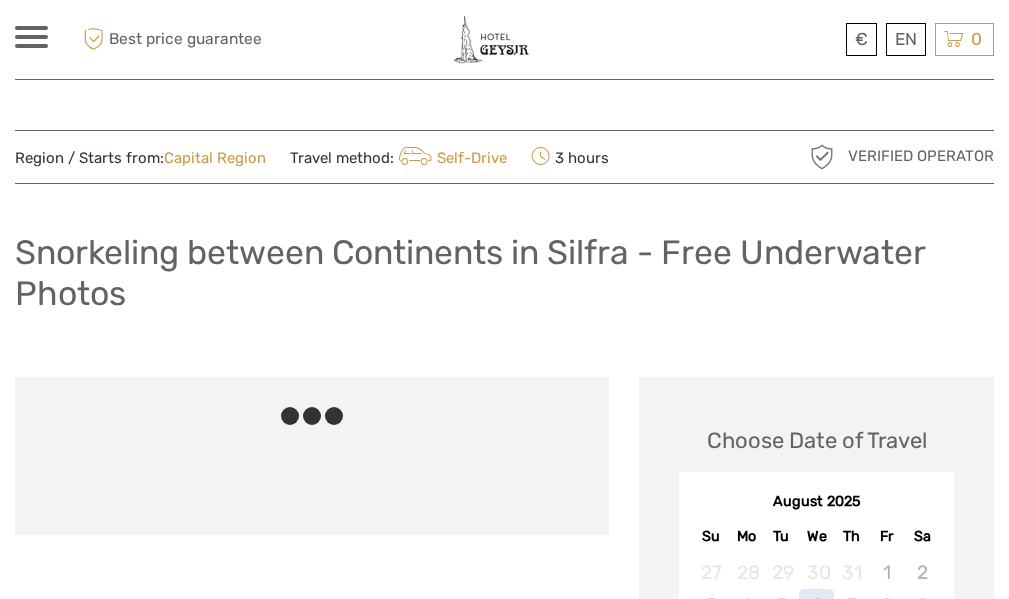 scroll, scrollTop: 0, scrollLeft: 0, axis: both 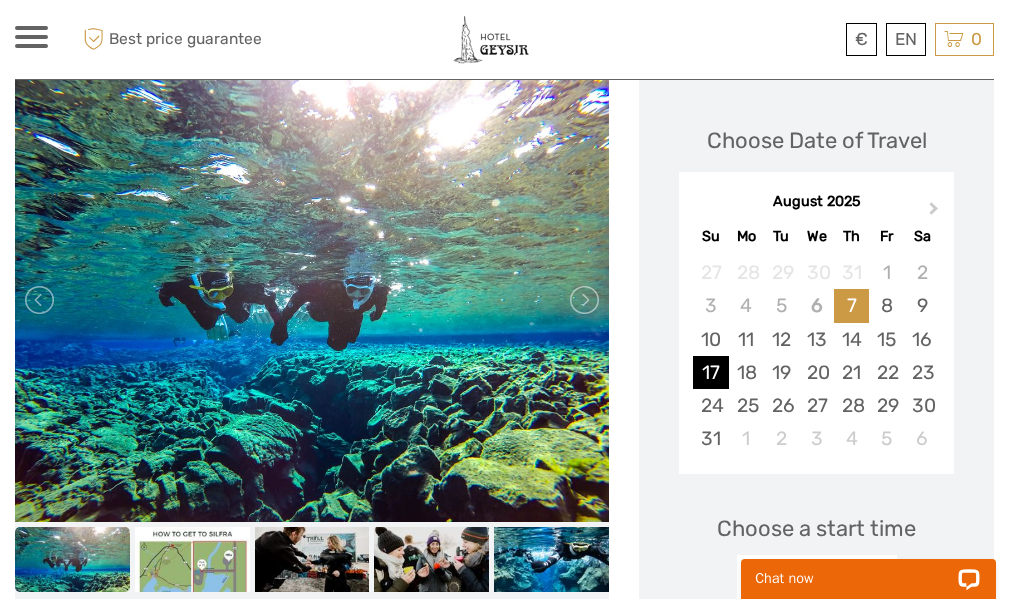 click on "17" at bounding box center [710, 372] 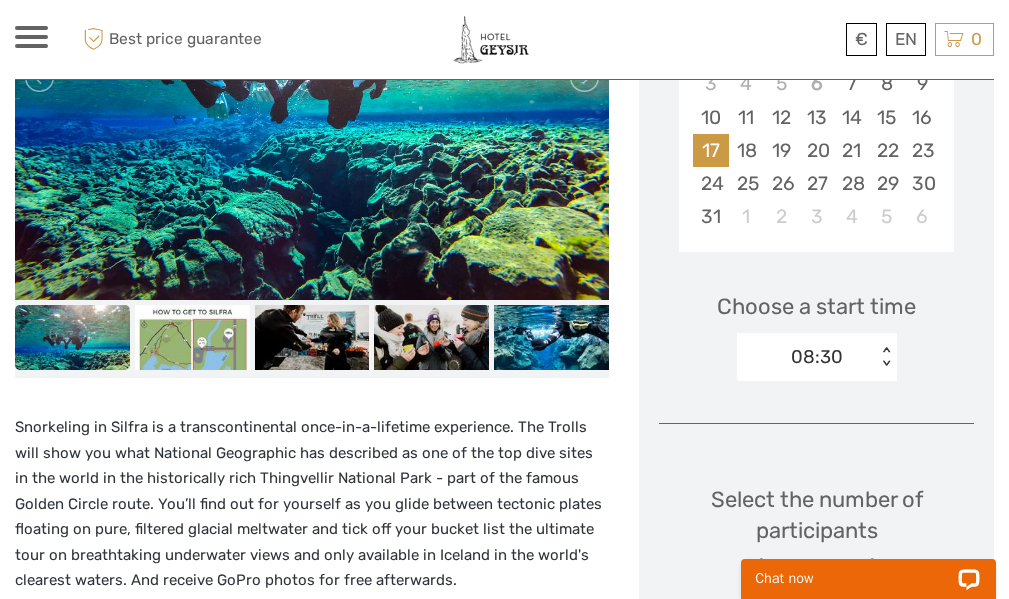 scroll, scrollTop: 600, scrollLeft: 0, axis: vertical 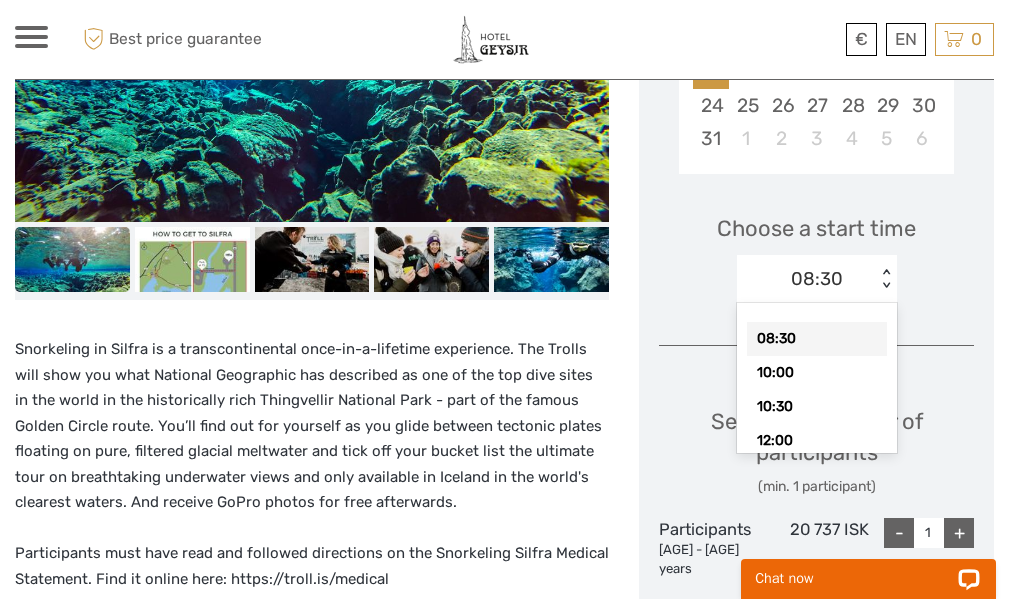 click on "08:30" at bounding box center (817, 279) 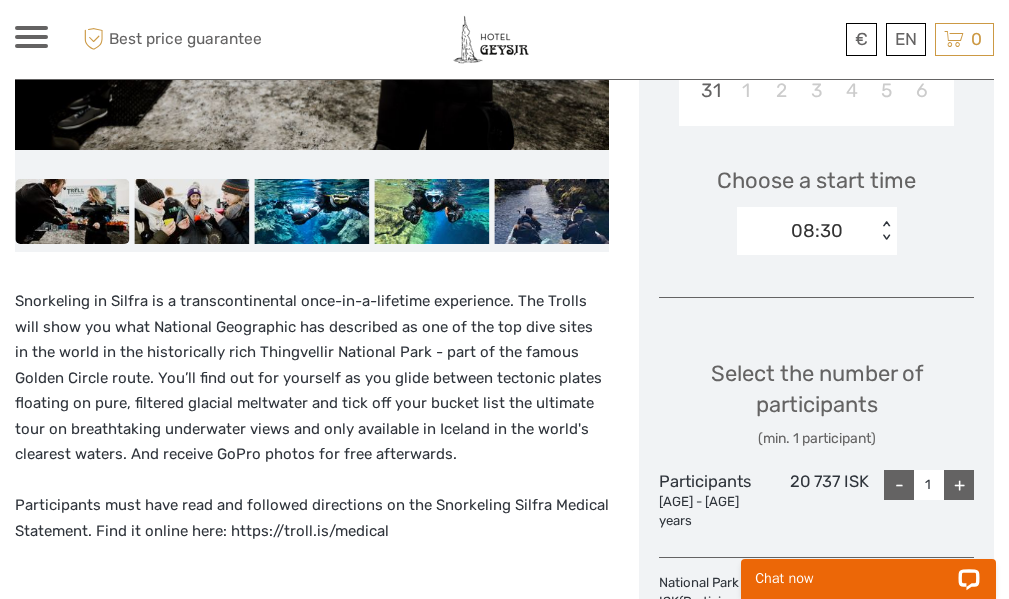 scroll, scrollTop: 600, scrollLeft: 0, axis: vertical 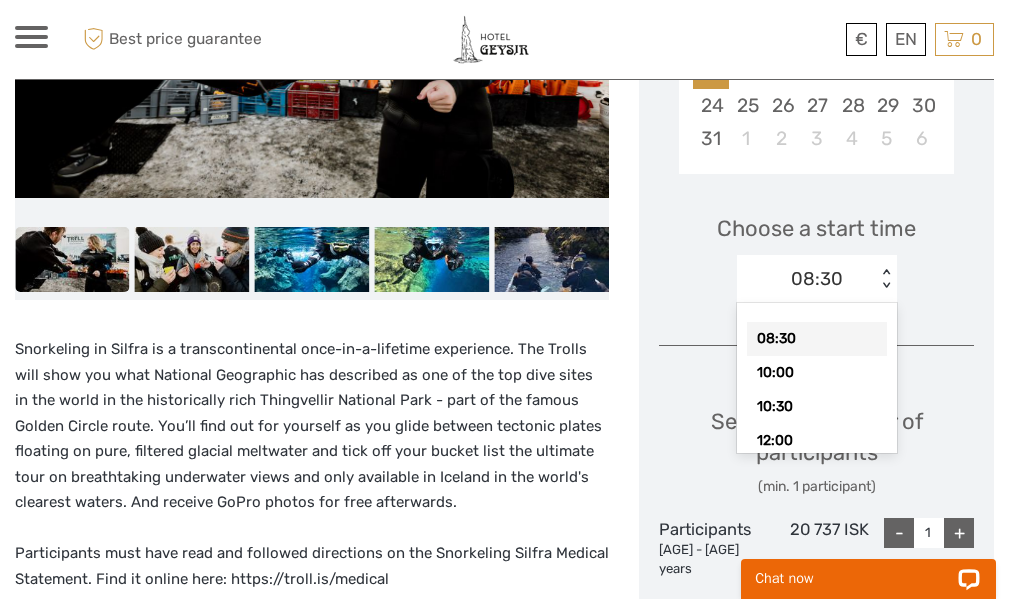 click on "08:30" at bounding box center [817, 279] 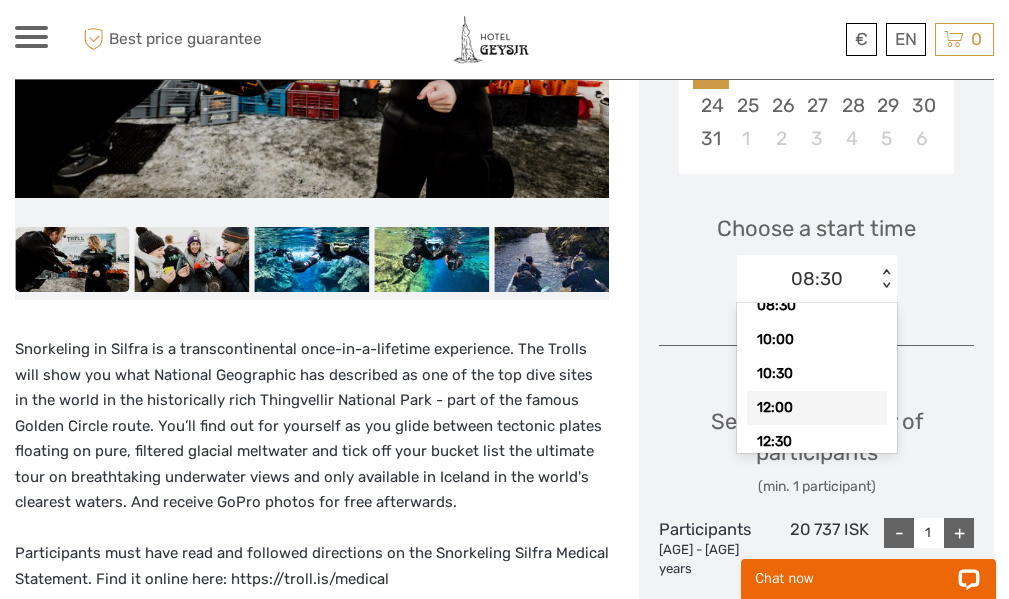 scroll, scrollTop: 40, scrollLeft: 0, axis: vertical 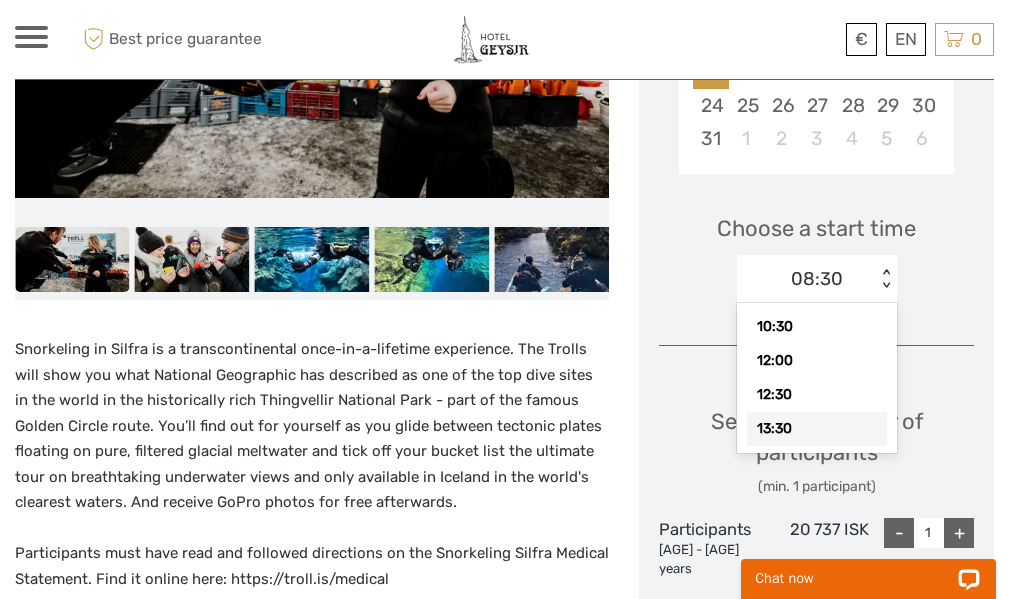 click on "13:30" at bounding box center (817, 429) 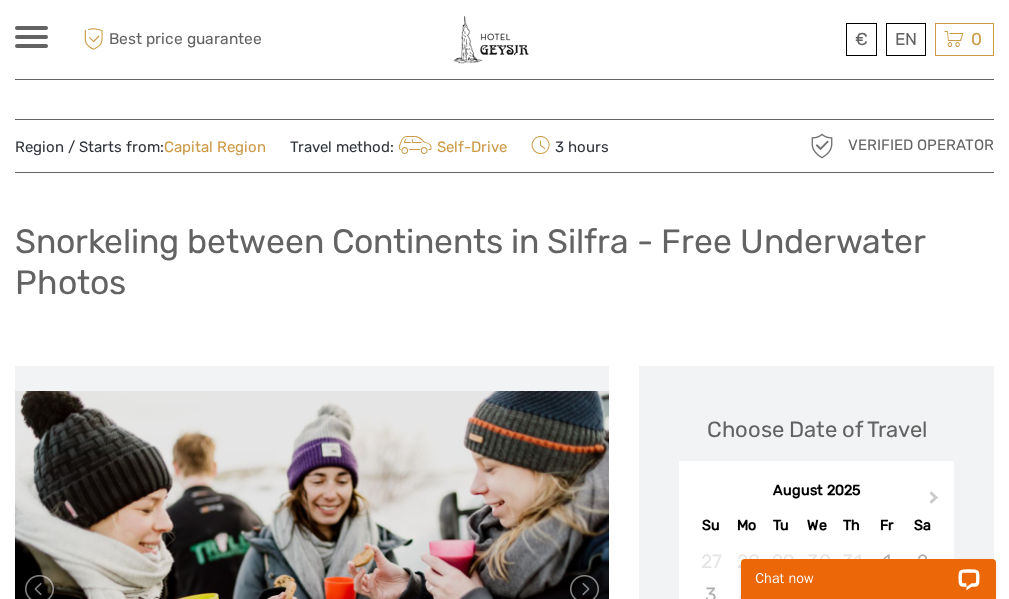 scroll, scrollTop: 0, scrollLeft: 0, axis: both 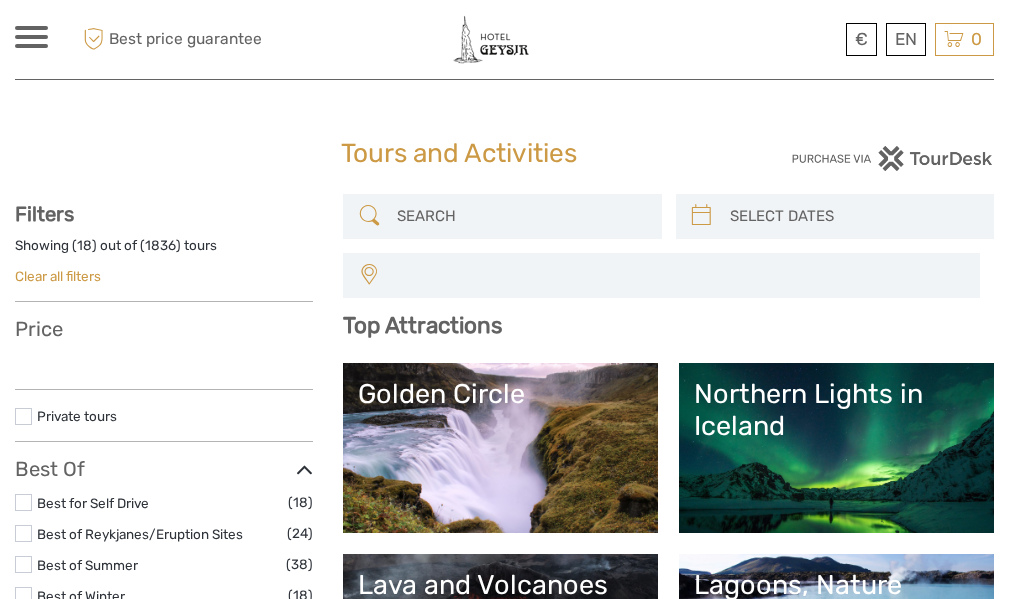 select 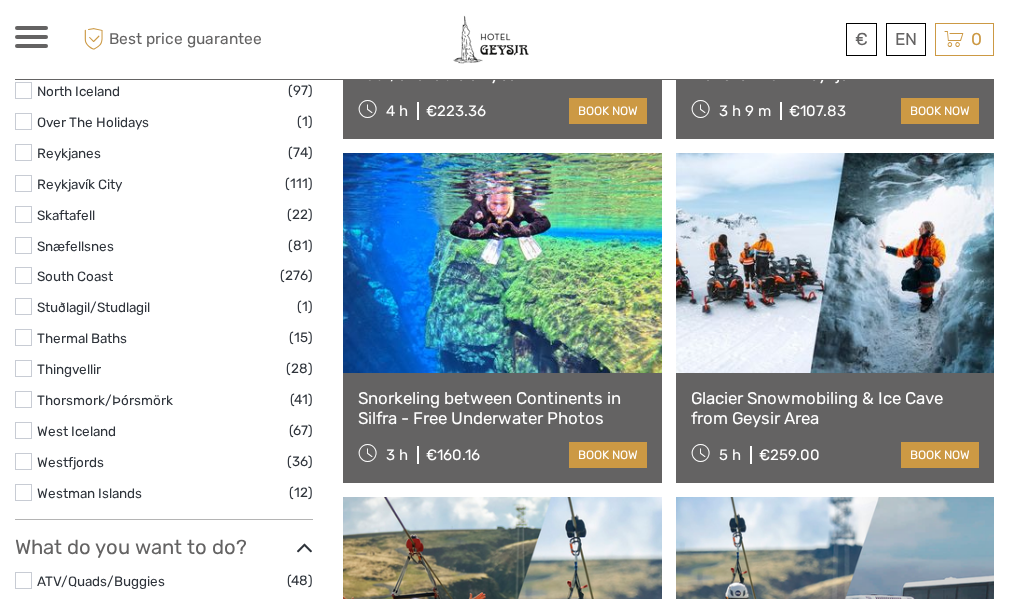 select 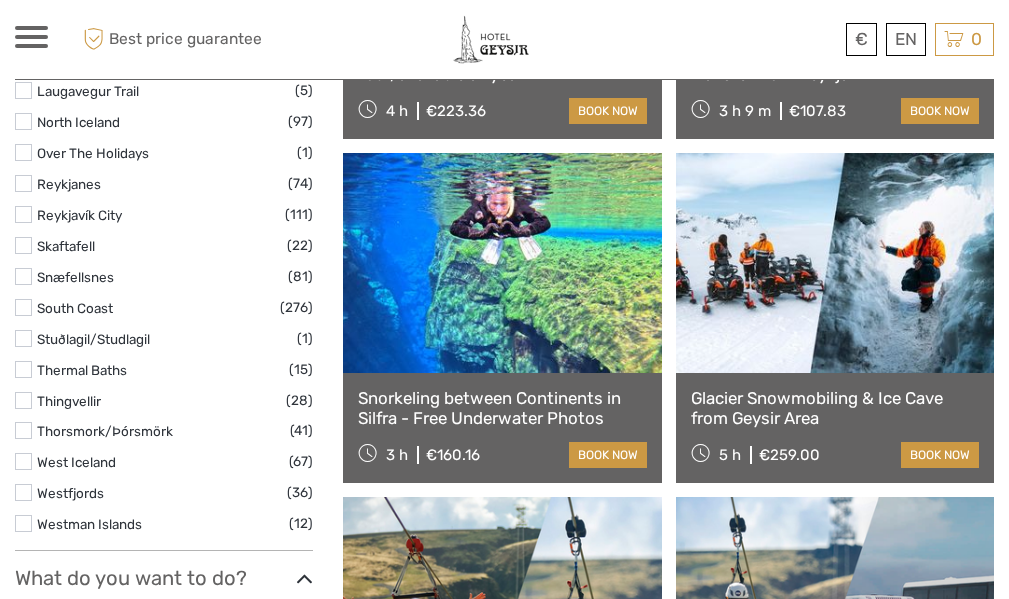 scroll, scrollTop: 0, scrollLeft: 0, axis: both 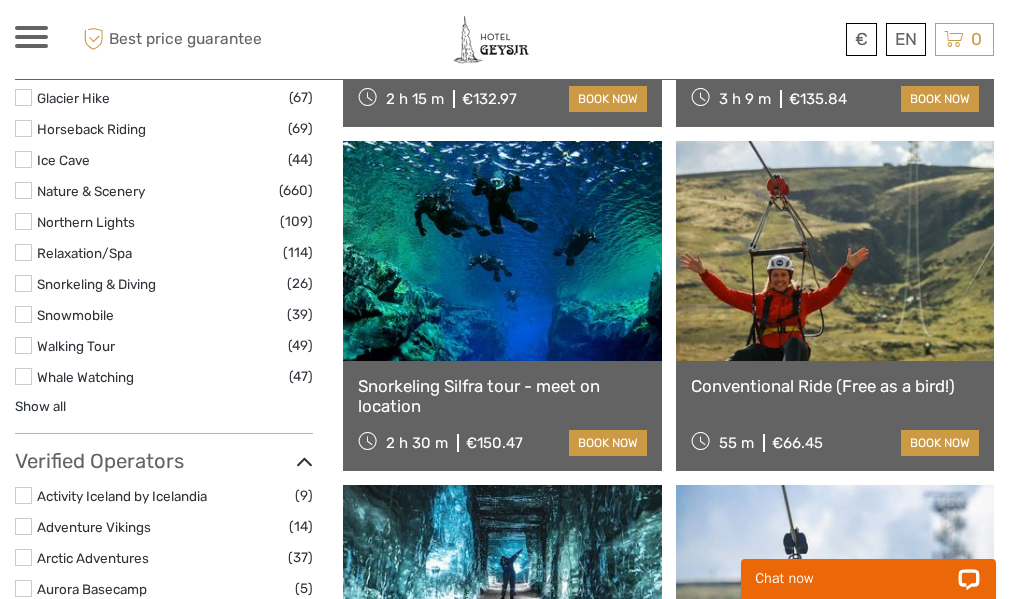 click at bounding box center [502, 251] 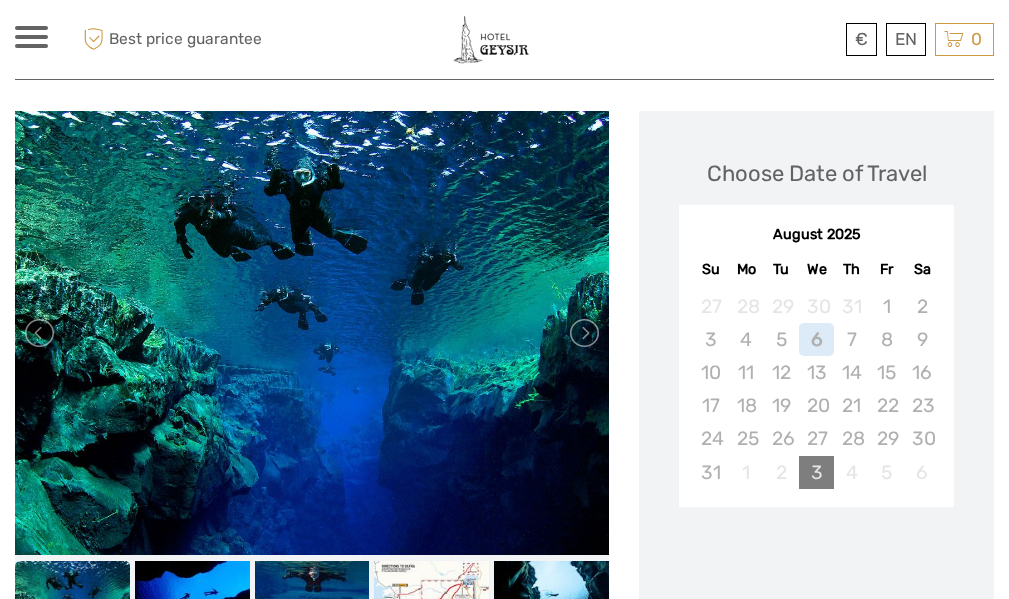 scroll, scrollTop: 300, scrollLeft: 0, axis: vertical 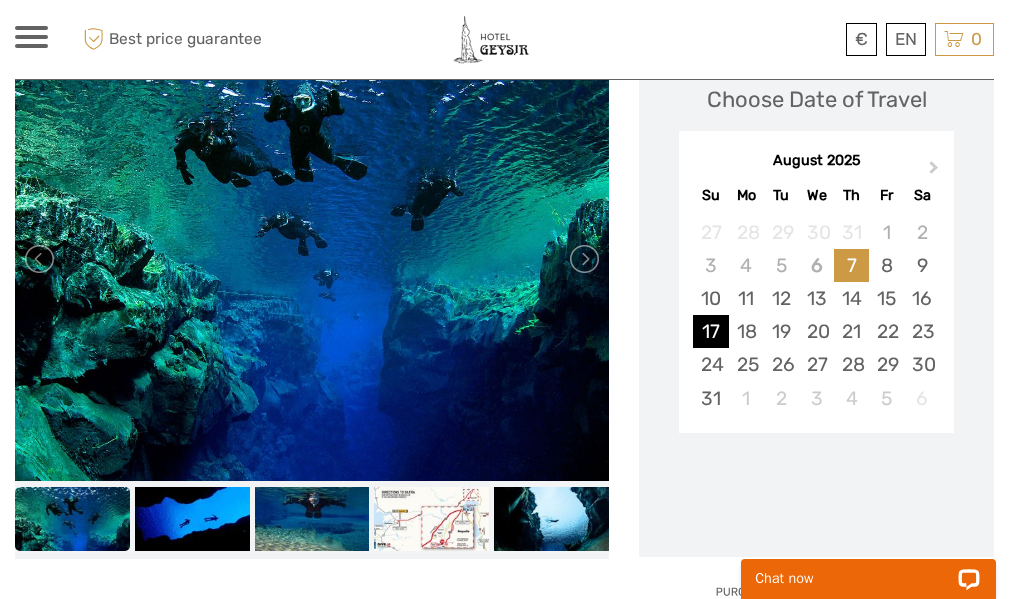 click on "17" at bounding box center [710, 331] 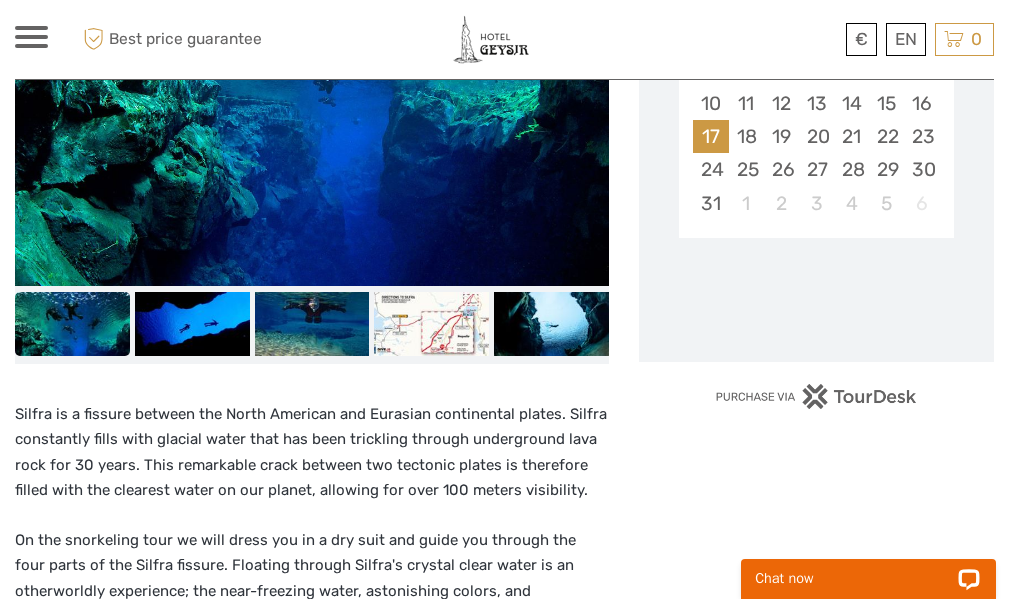 scroll, scrollTop: 500, scrollLeft: 0, axis: vertical 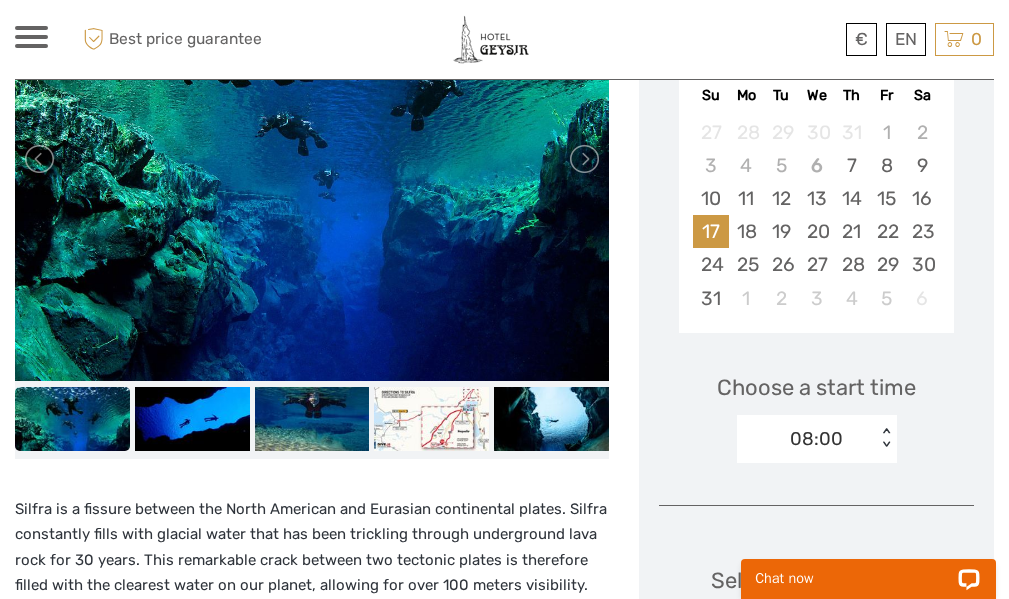 click on "08:00 < >" at bounding box center (817, 439) 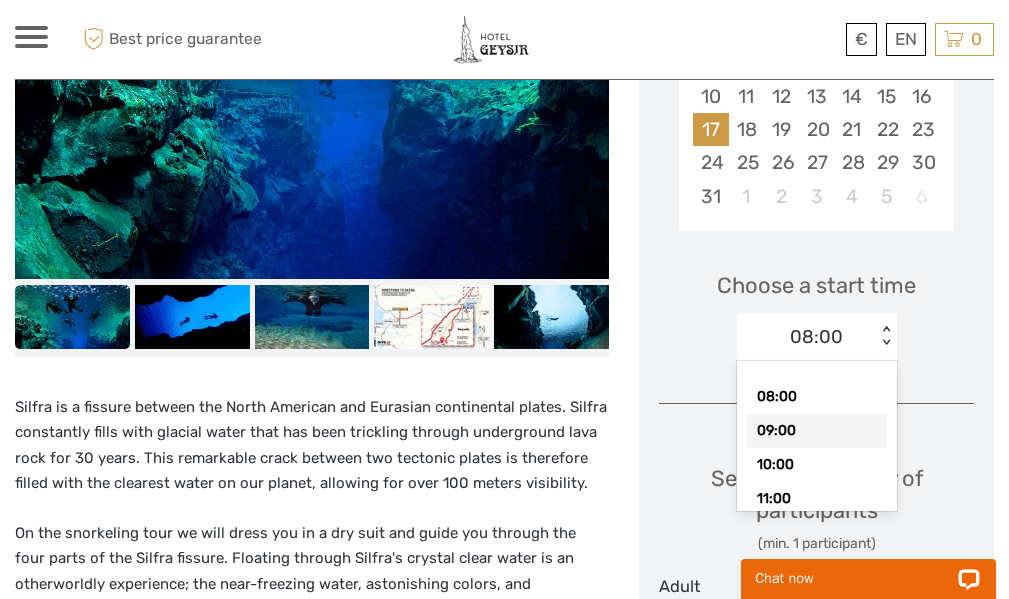 scroll, scrollTop: 622, scrollLeft: 0, axis: vertical 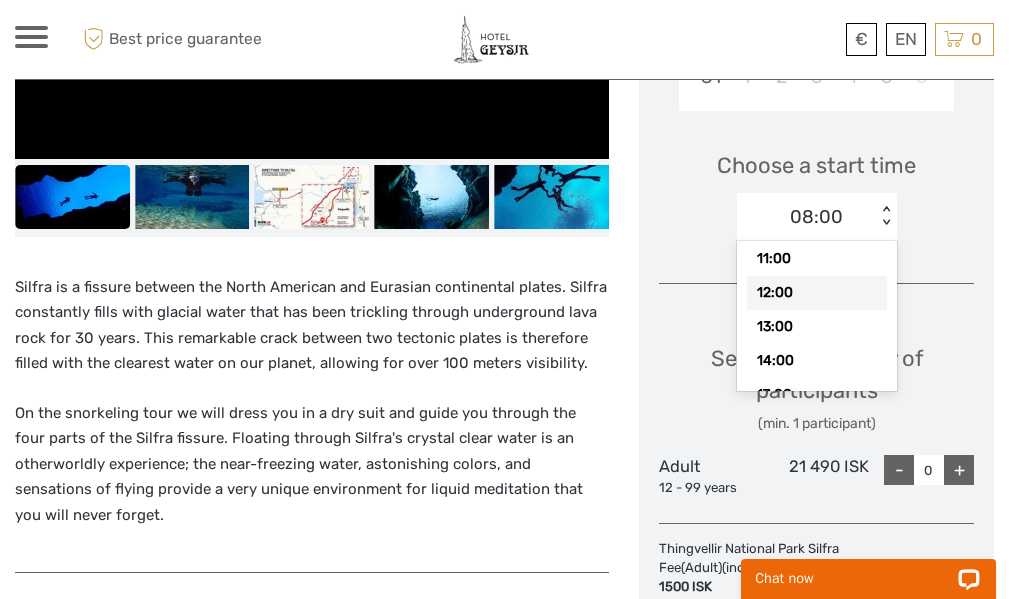 click on "Choose a start time option 12:00 focused, 5 of 8. 8 results available. Use Up and Down to choose options, press Enter to select the currently focused option, press Escape to exit the menu, press Tab to select the option and exit the menu. 08:00 < > 08:00 09:00 10:00 11:00 12:00 13:00 14:00 17:00" at bounding box center [816, 187] 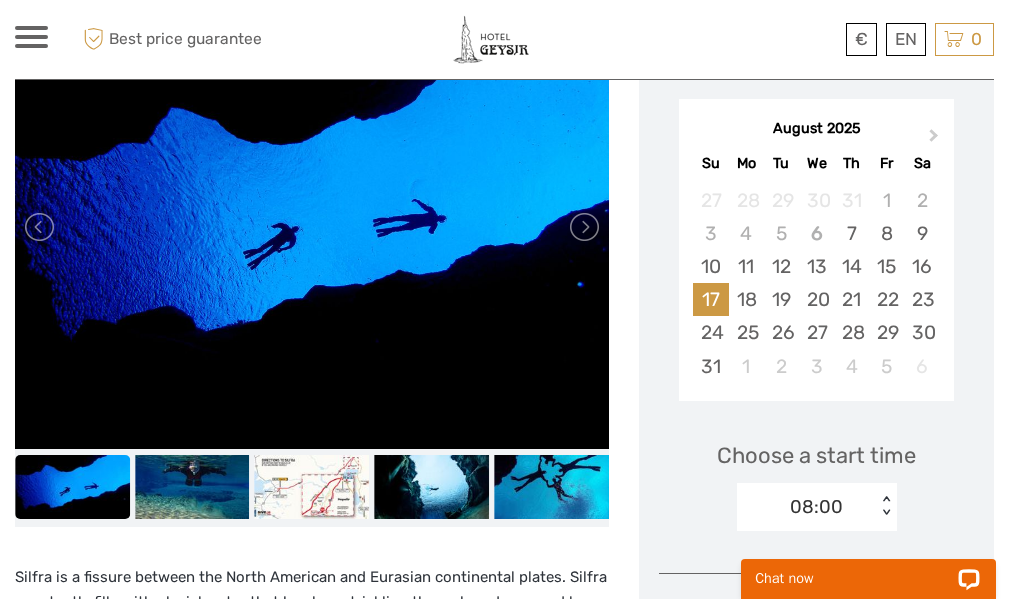 scroll, scrollTop: 322, scrollLeft: 0, axis: vertical 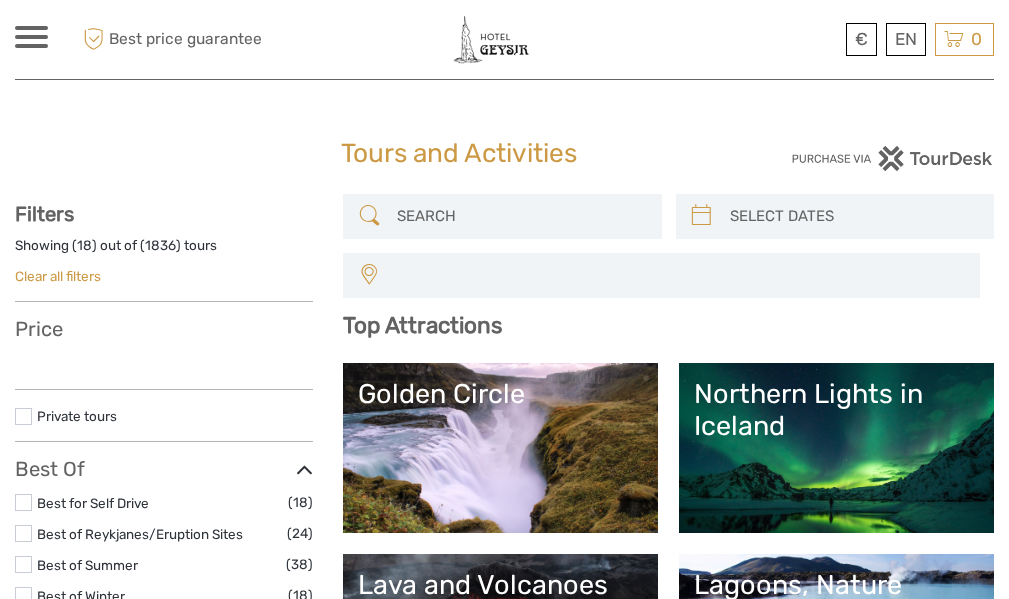 select 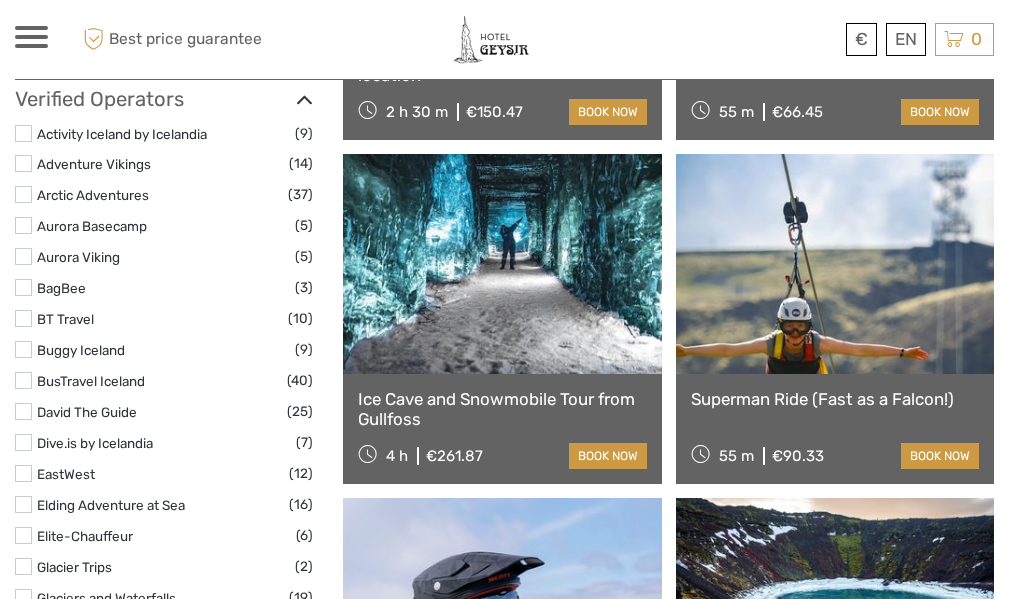 select 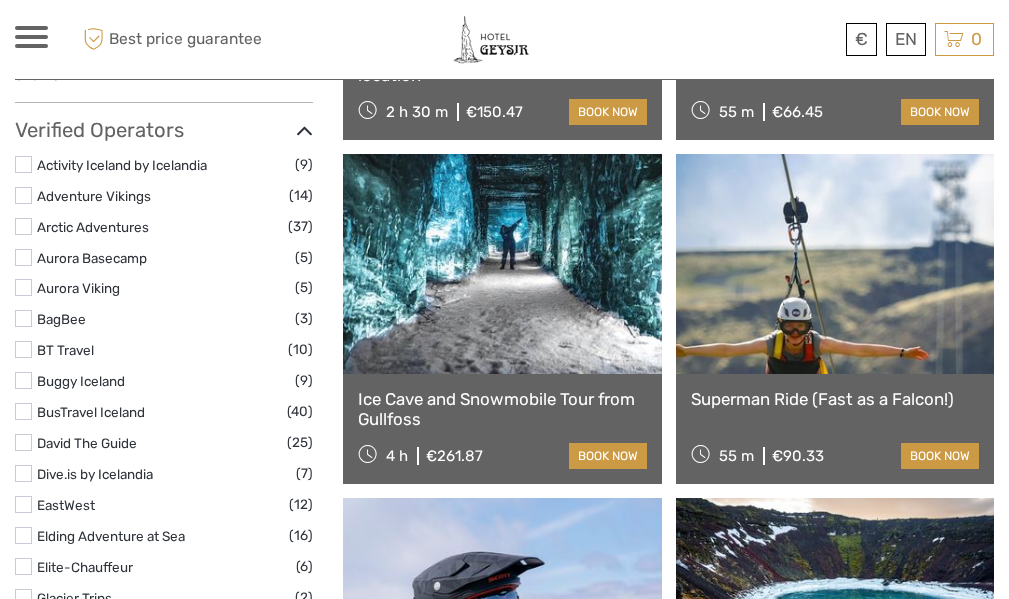 scroll, scrollTop: 0, scrollLeft: 0, axis: both 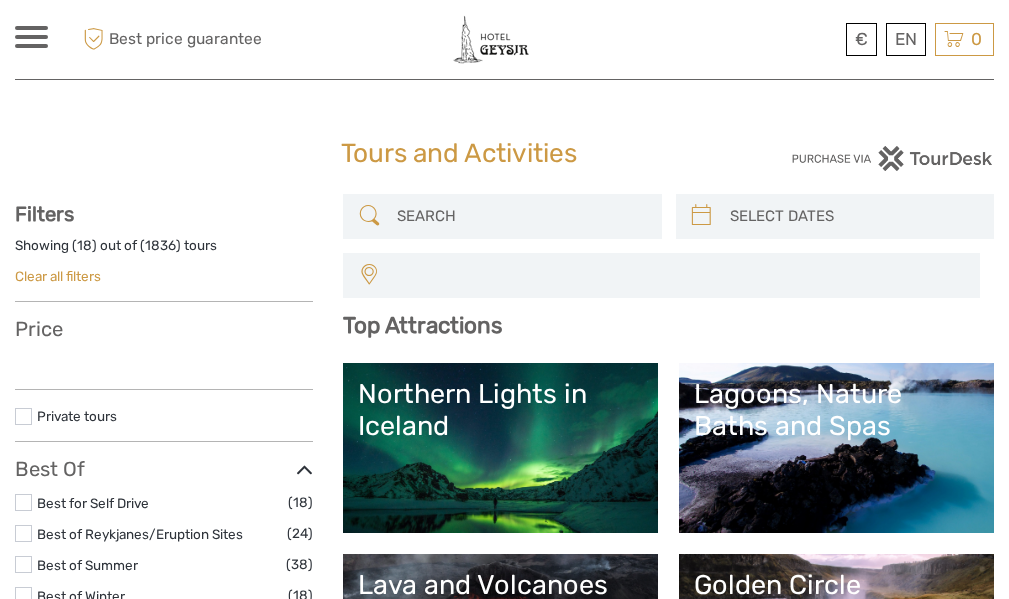 select 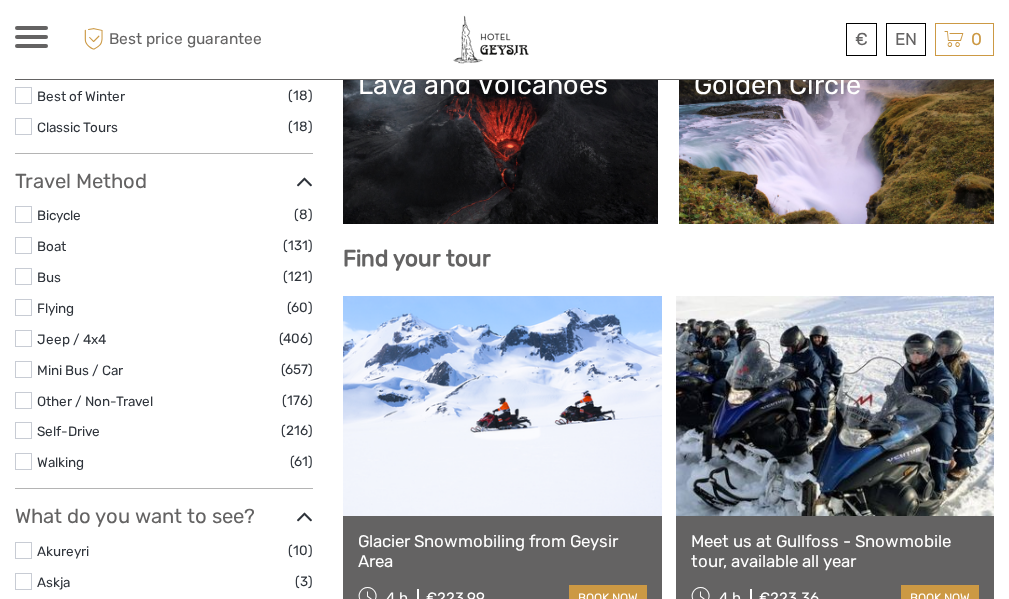select 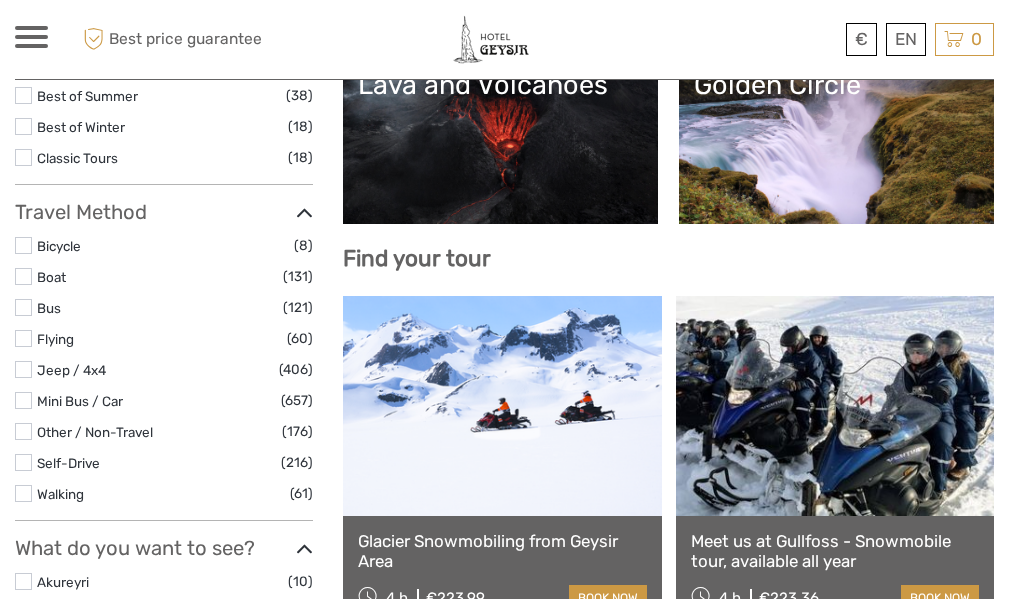 scroll, scrollTop: 531, scrollLeft: 0, axis: vertical 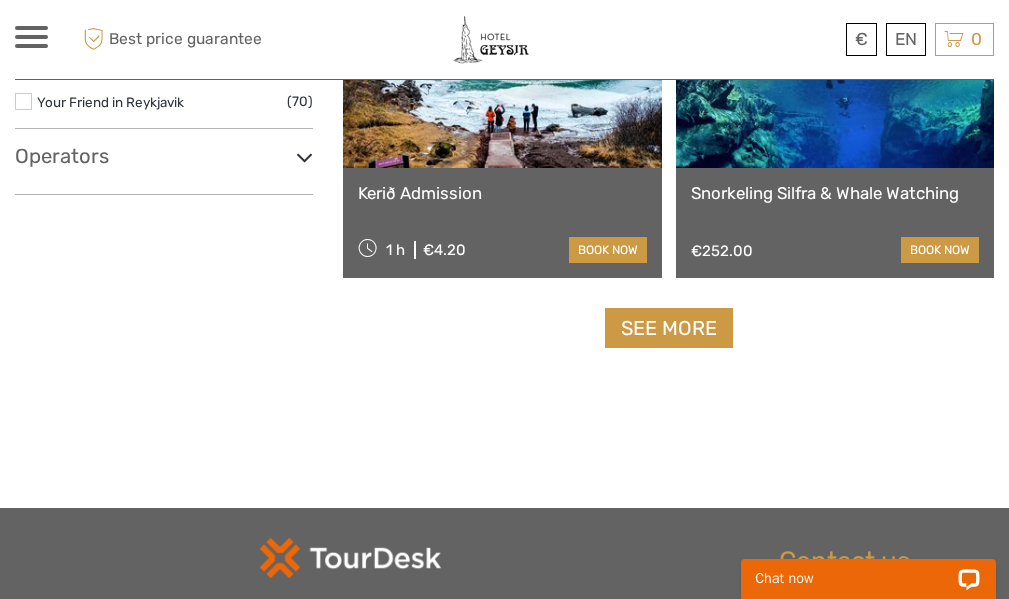 click on "See more" at bounding box center [669, 328] 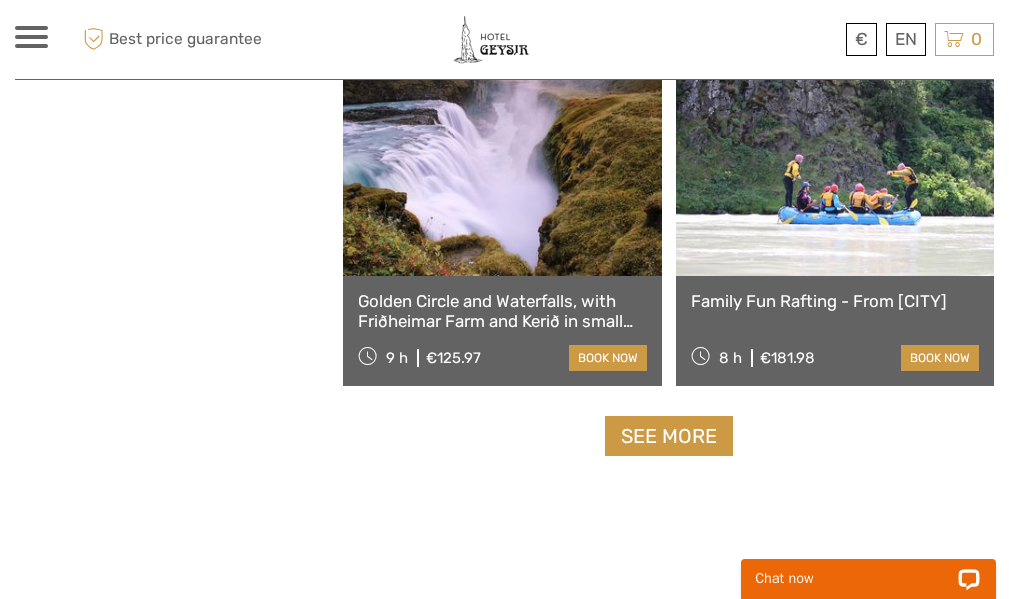 scroll, scrollTop: 6100, scrollLeft: 0, axis: vertical 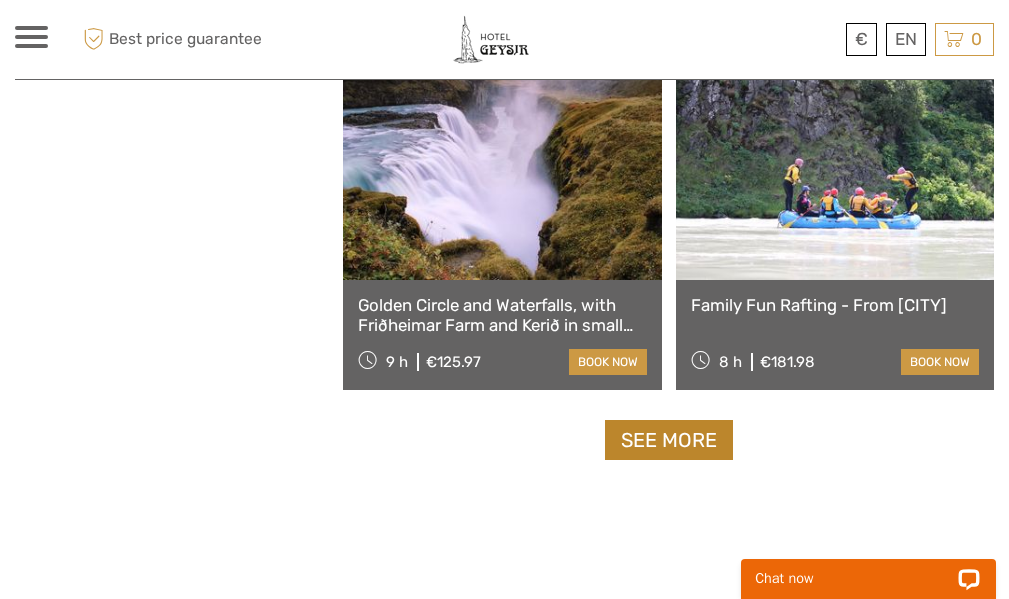 click on "See more" at bounding box center [669, 440] 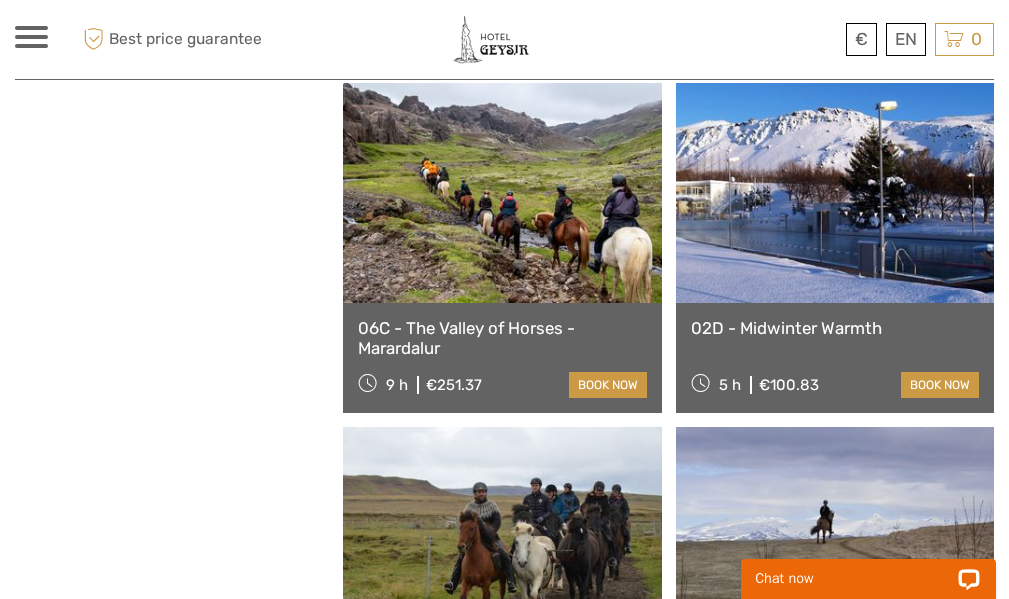 scroll, scrollTop: 7100, scrollLeft: 0, axis: vertical 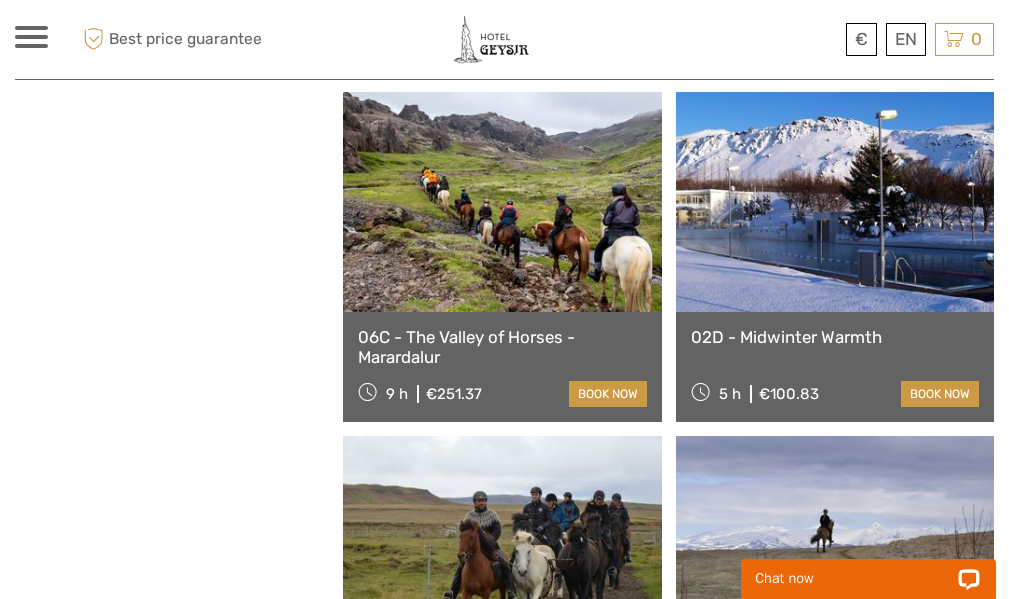 click at bounding box center (502, 202) 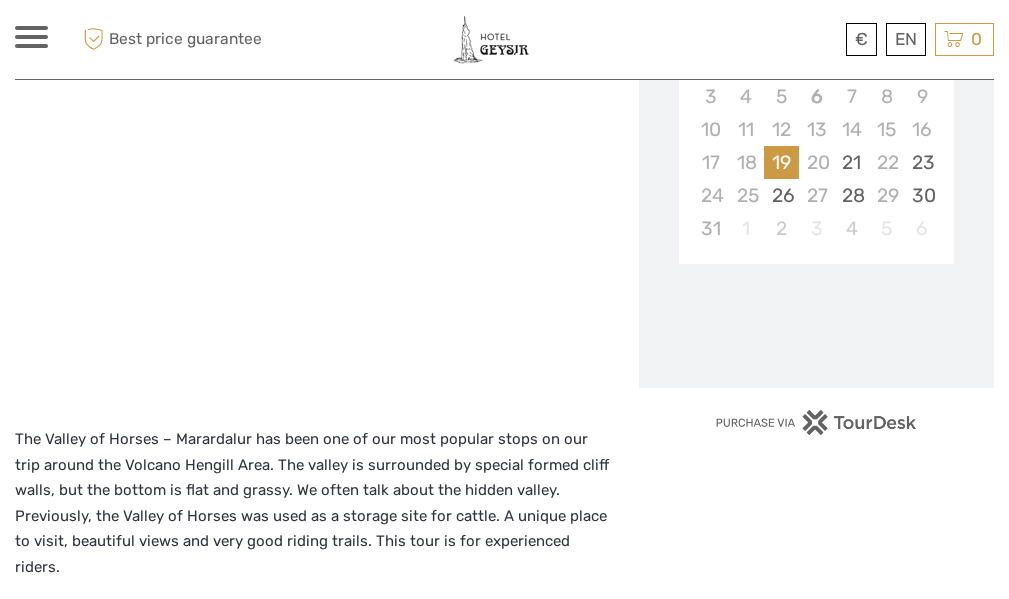 scroll, scrollTop: 500, scrollLeft: 0, axis: vertical 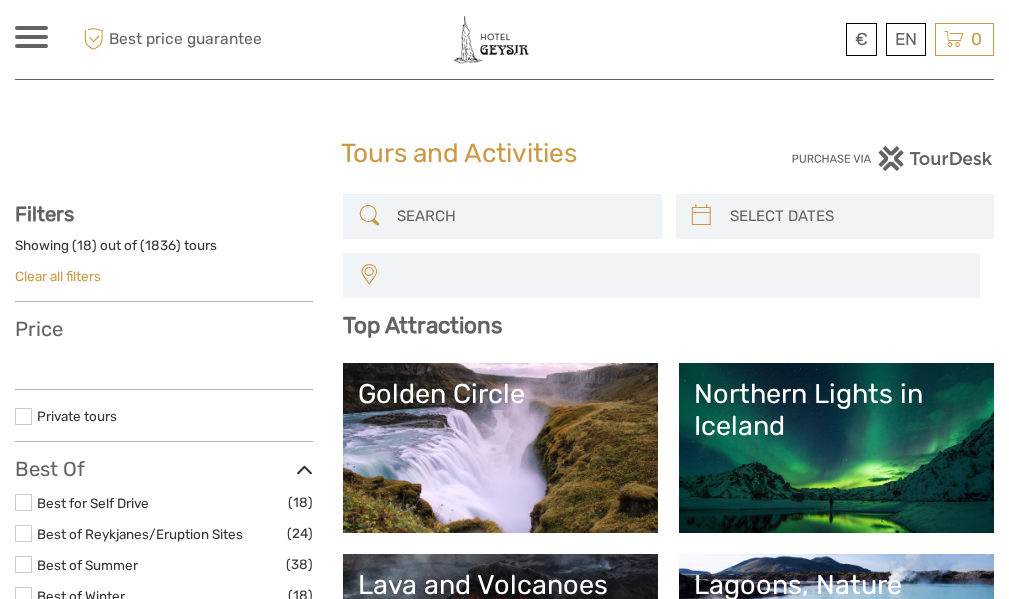 select 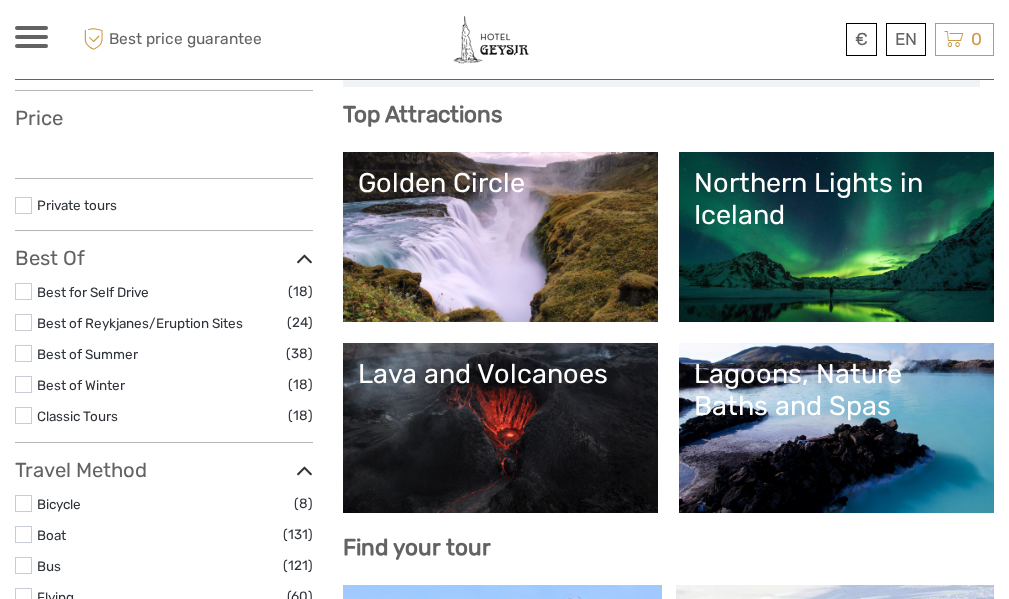 select 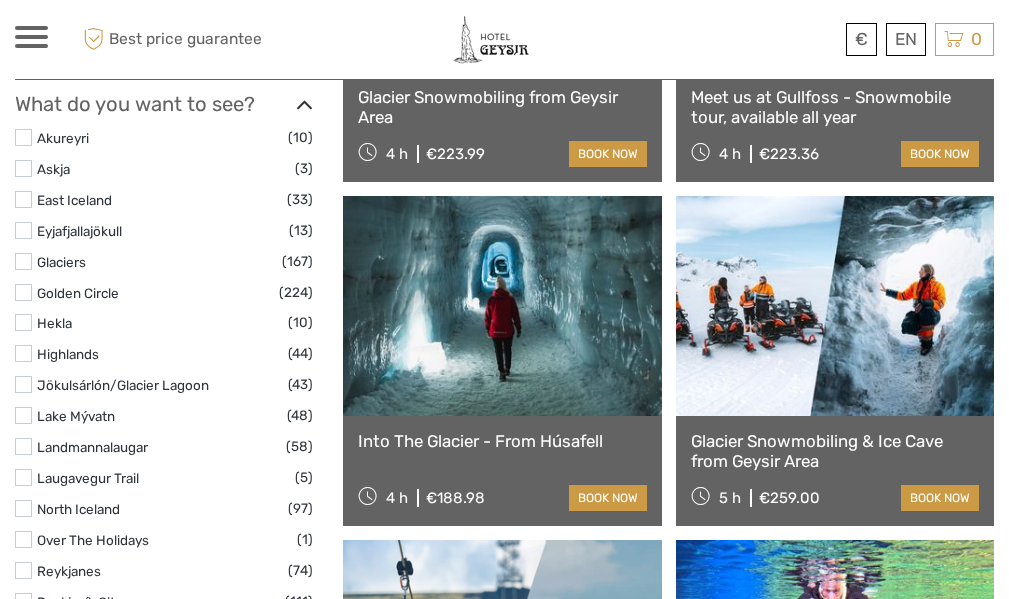 scroll, scrollTop: 1784, scrollLeft: 0, axis: vertical 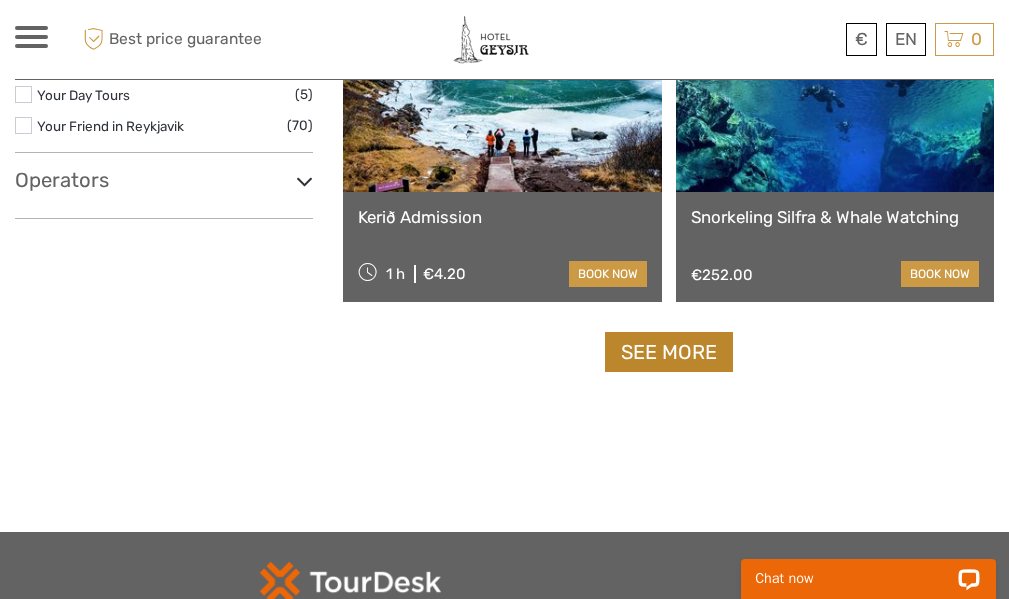 click on "See more" at bounding box center [669, 352] 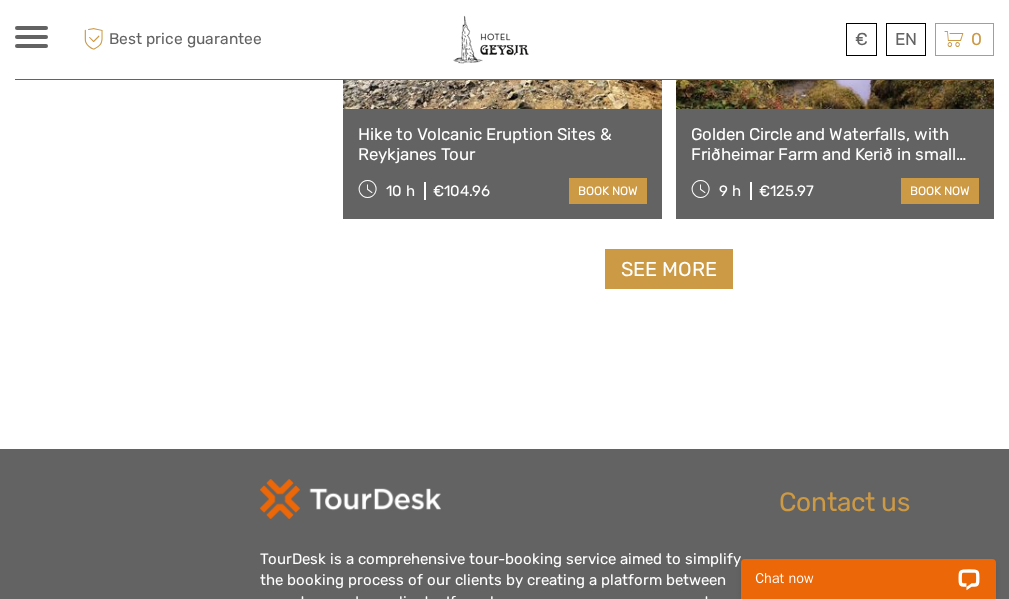 scroll, scrollTop: 6276, scrollLeft: 0, axis: vertical 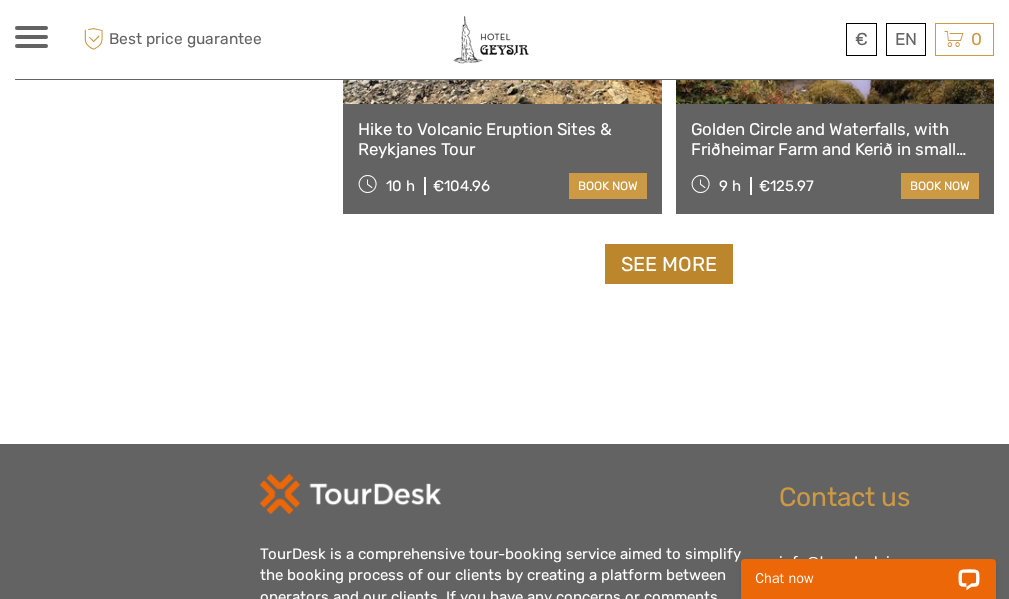 click on "See more" at bounding box center (669, 264) 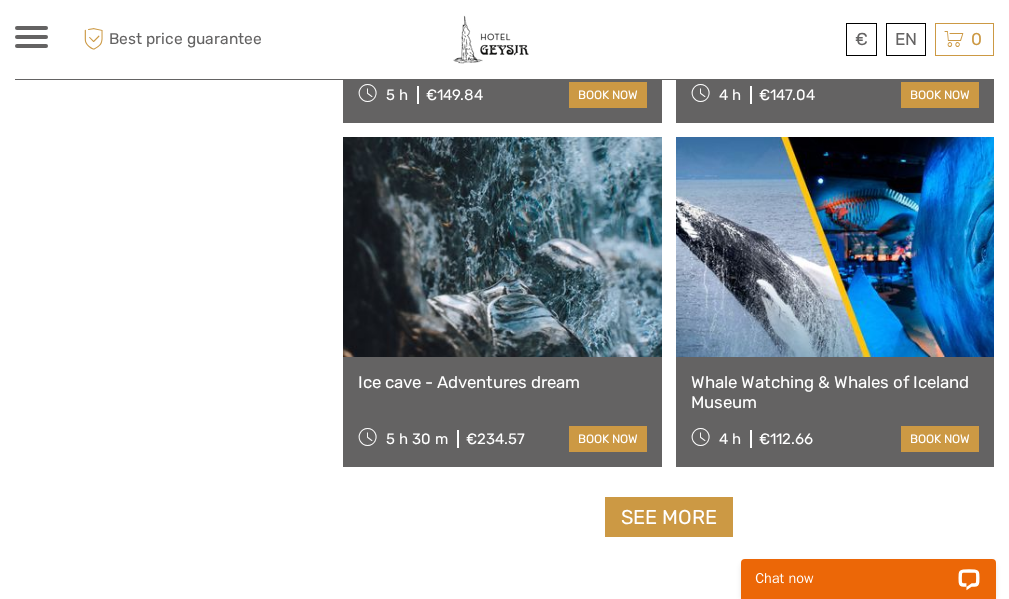 scroll, scrollTop: 9176, scrollLeft: 0, axis: vertical 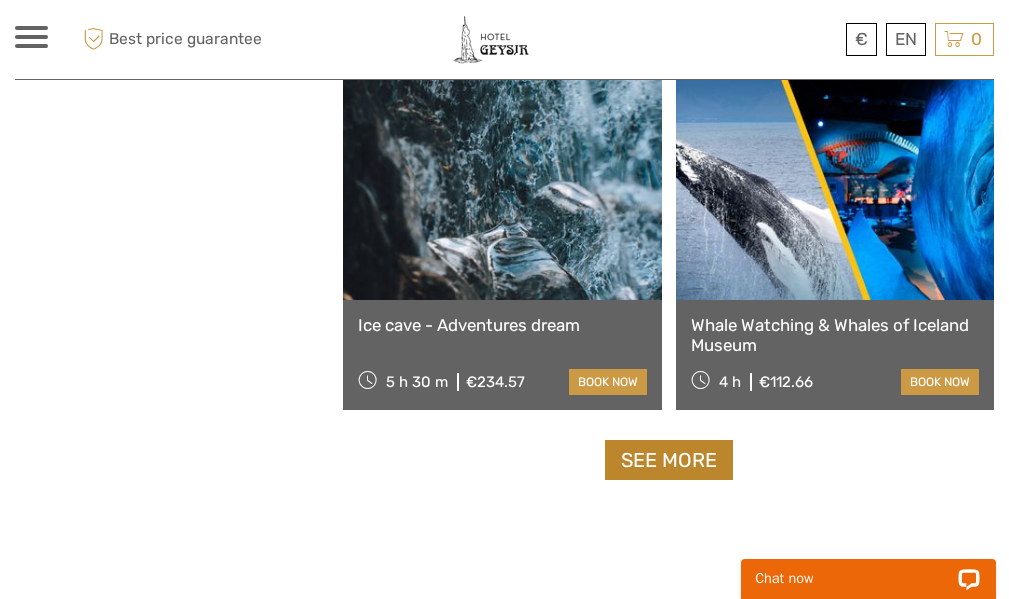 click on "See more" at bounding box center [669, 460] 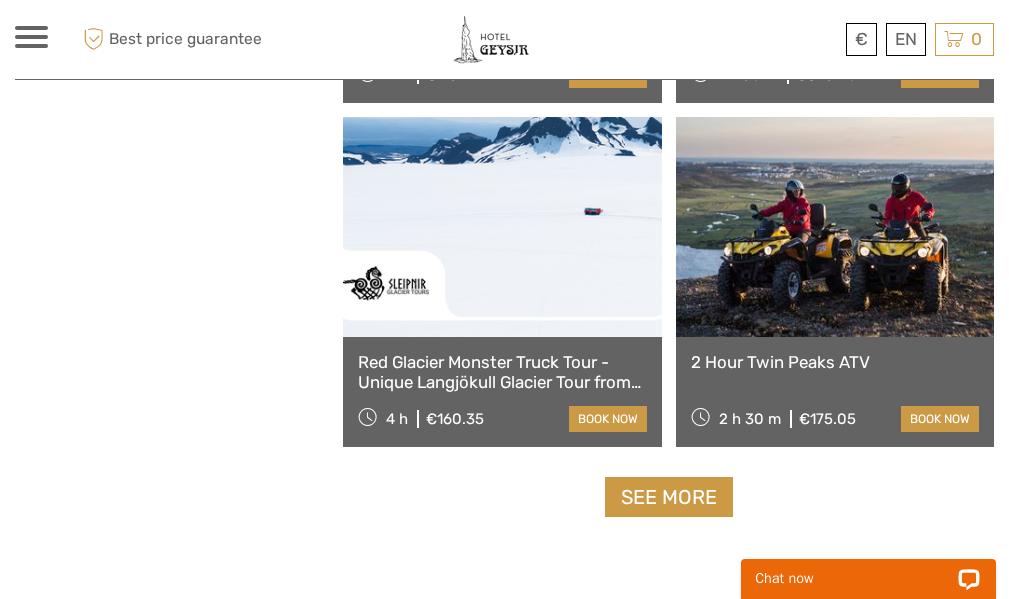 scroll, scrollTop: 12276, scrollLeft: 0, axis: vertical 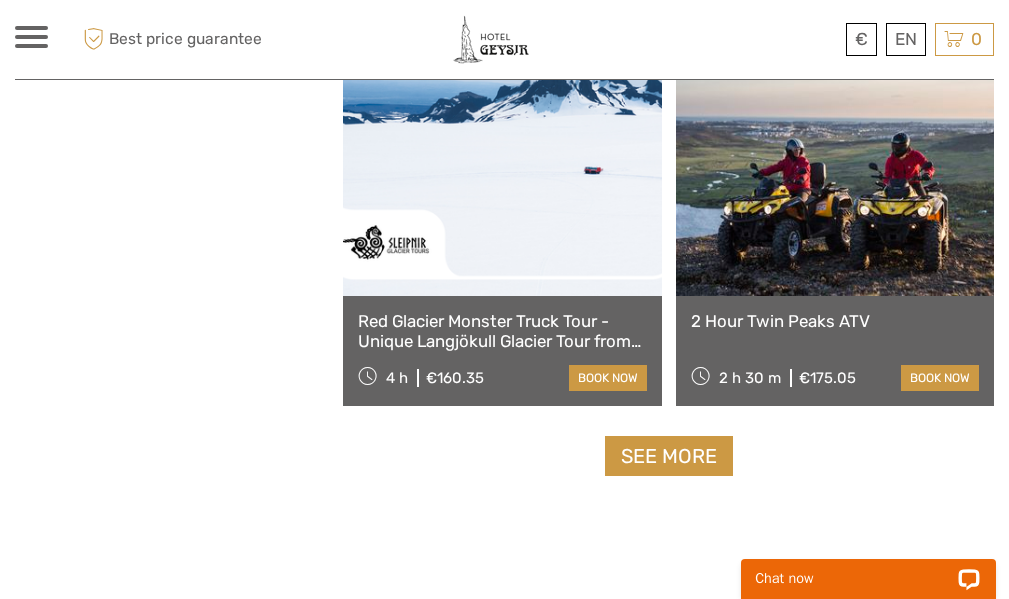click on "See more" at bounding box center (669, 456) 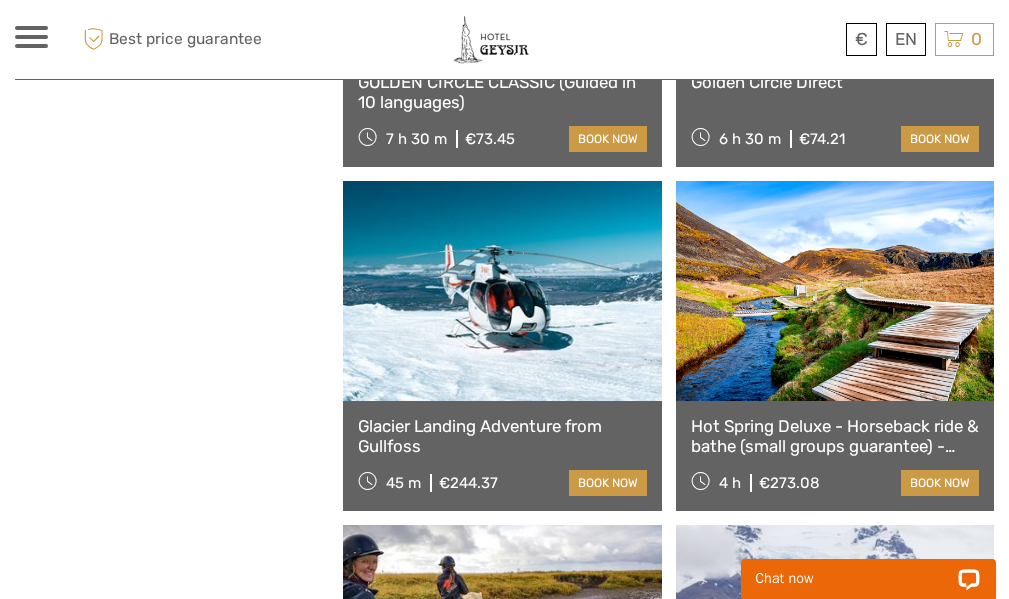 scroll, scrollTop: 14276, scrollLeft: 0, axis: vertical 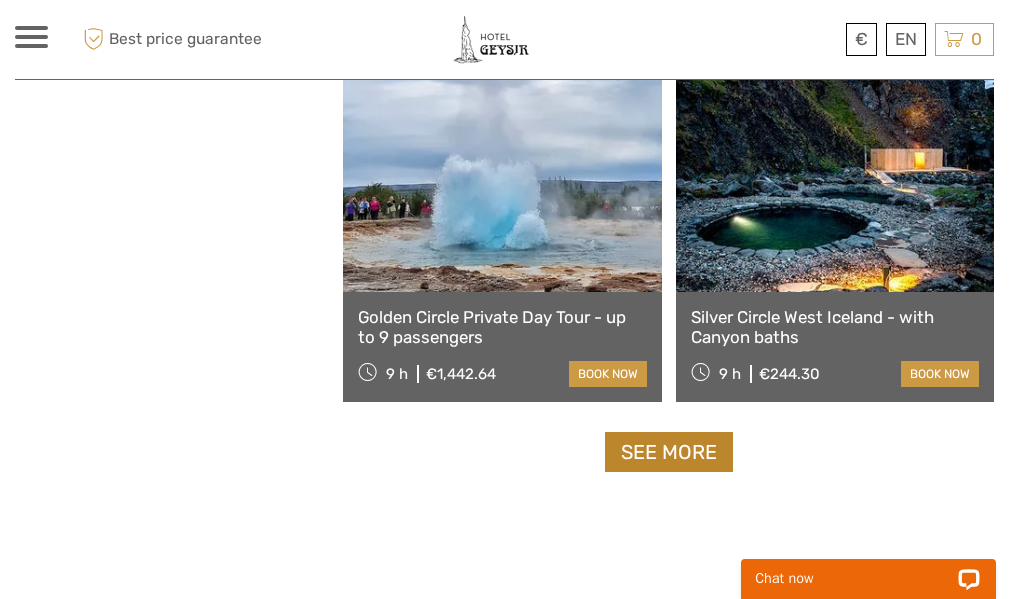 click on "See more" at bounding box center [669, 452] 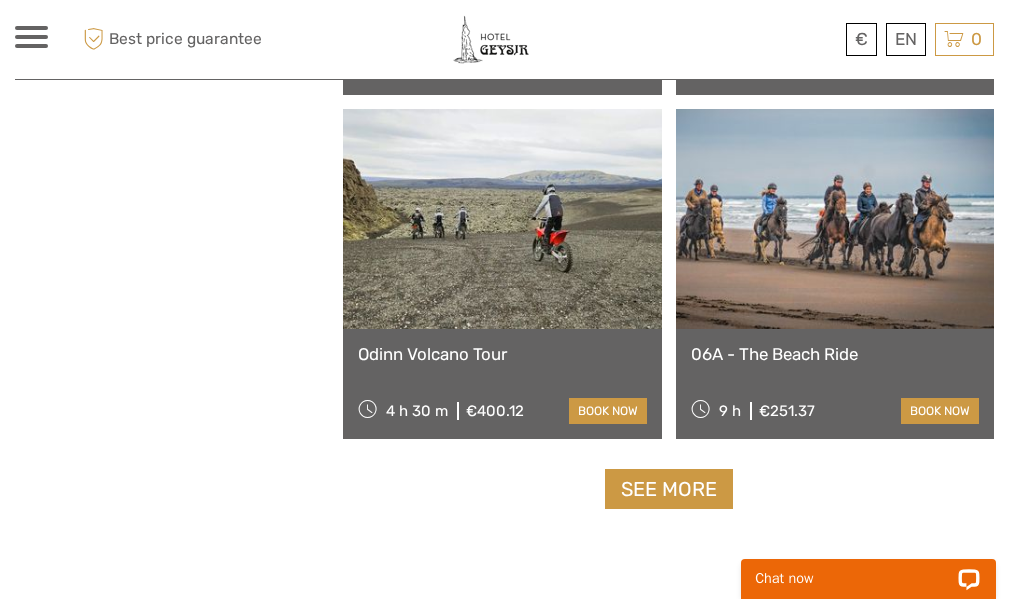 scroll, scrollTop: 18476, scrollLeft: 0, axis: vertical 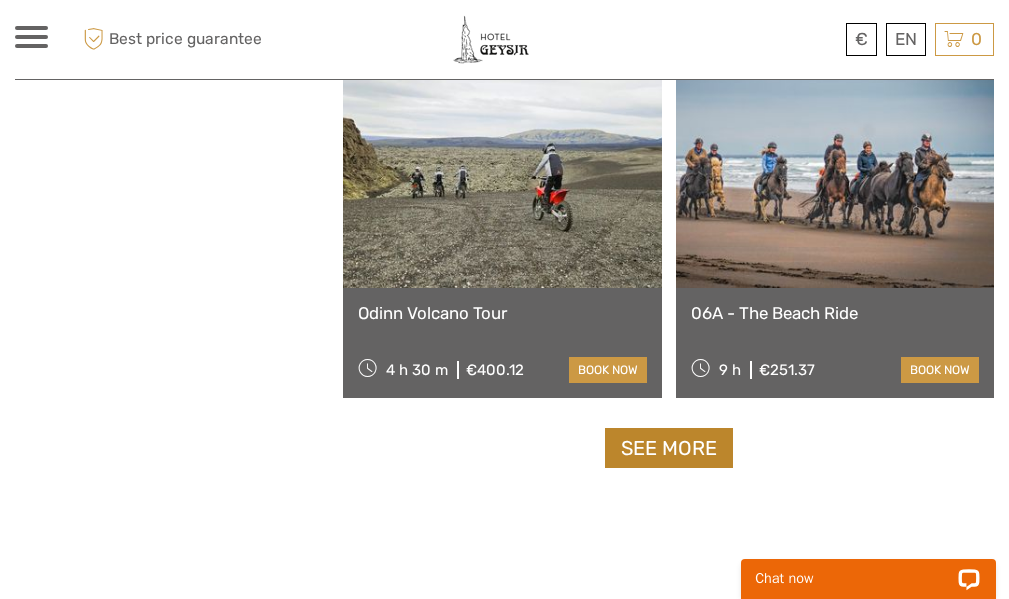 click on "See more" at bounding box center (669, 448) 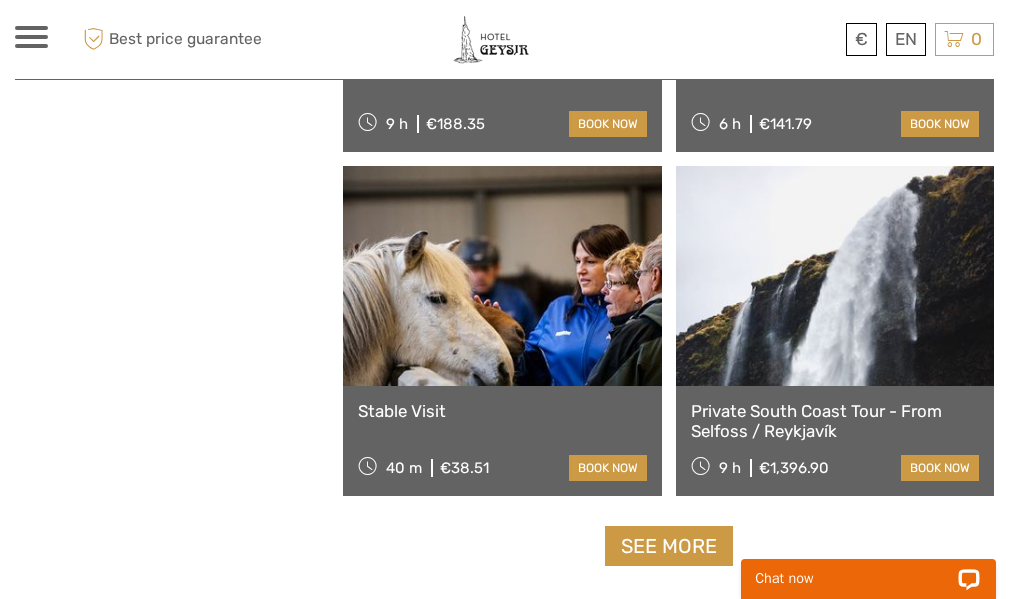 scroll, scrollTop: 21476, scrollLeft: 0, axis: vertical 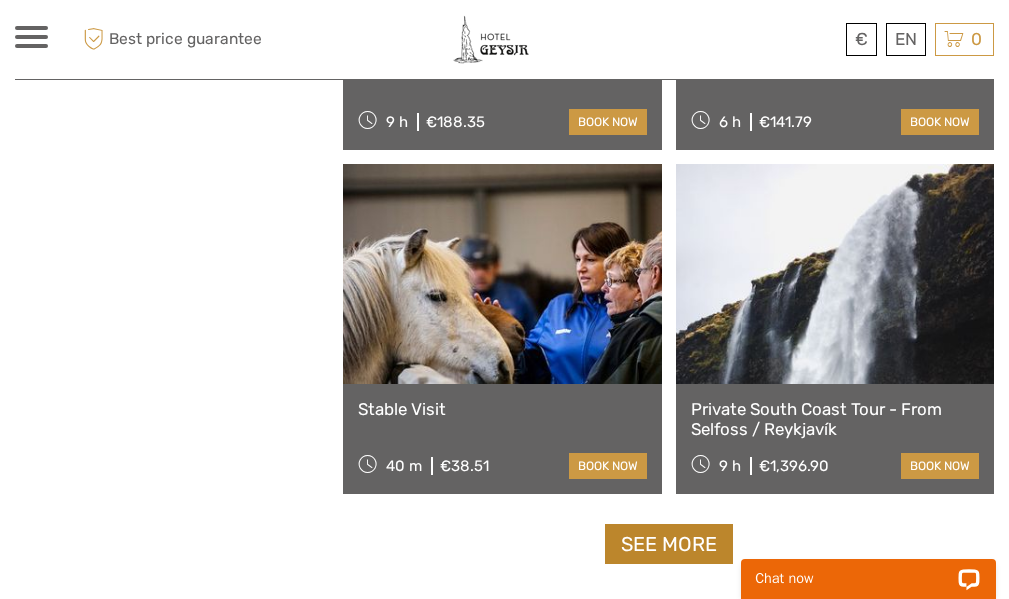 click on "See more" at bounding box center [669, 544] 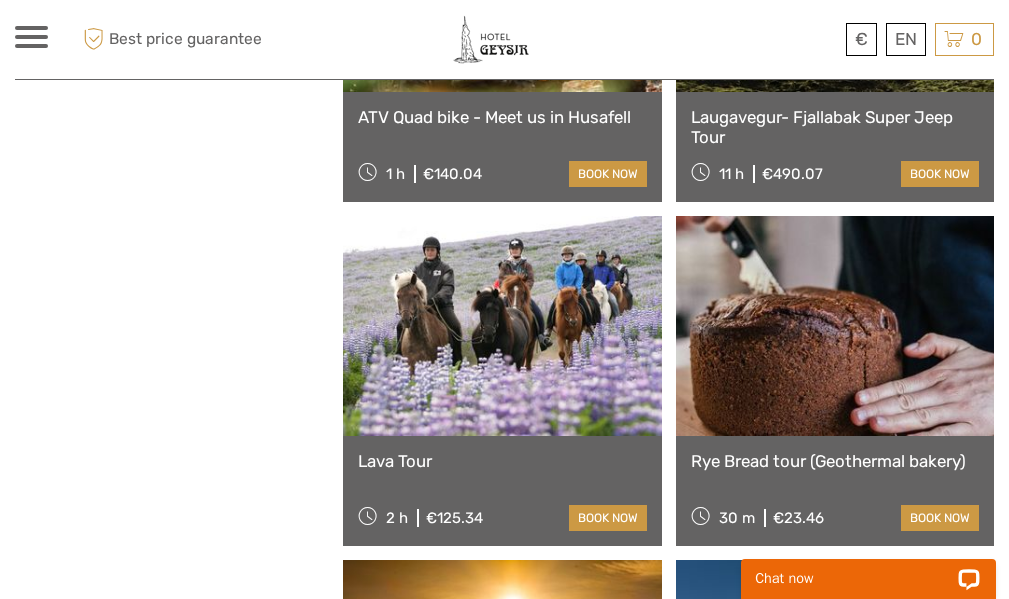 scroll, scrollTop: 24276, scrollLeft: 0, axis: vertical 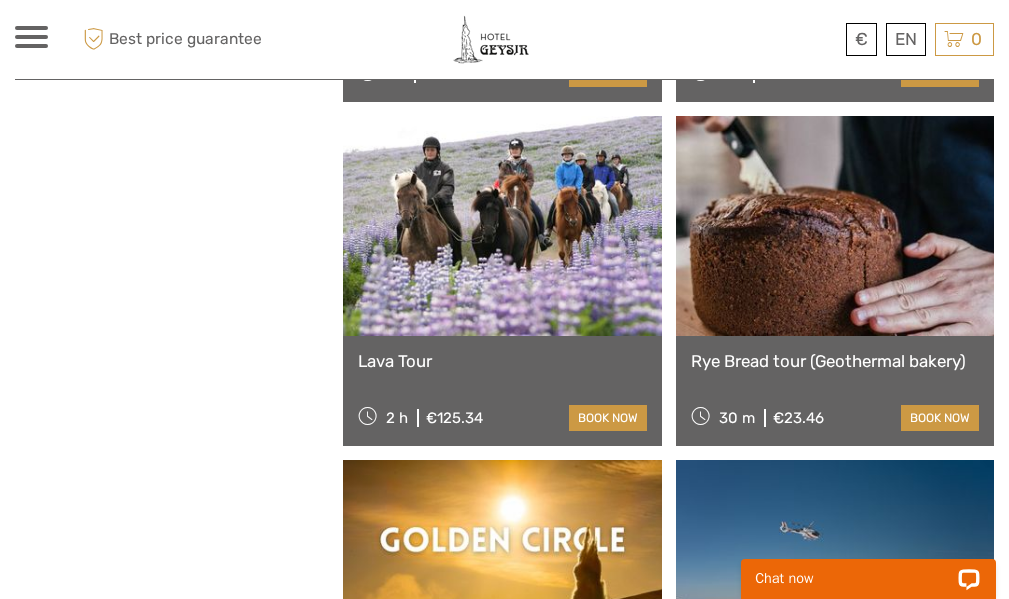 click at bounding box center [835, 226] 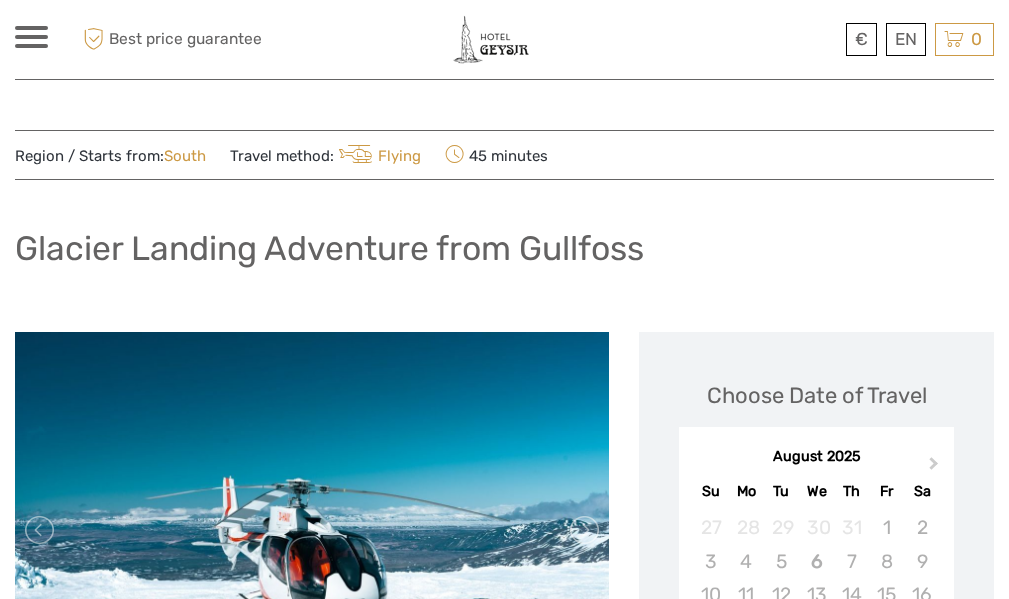 scroll, scrollTop: 65, scrollLeft: 0, axis: vertical 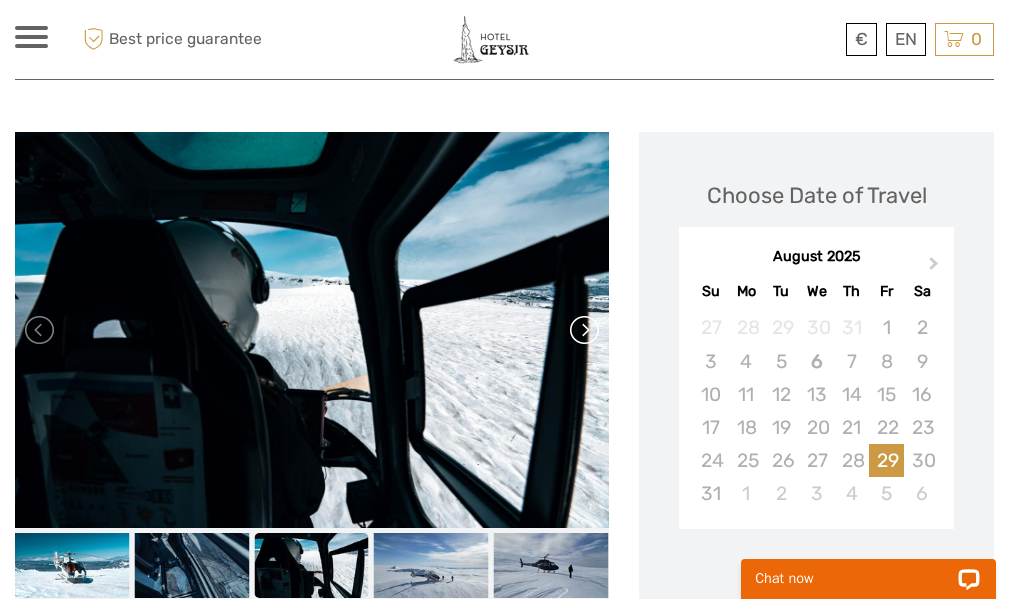 click at bounding box center [583, 330] 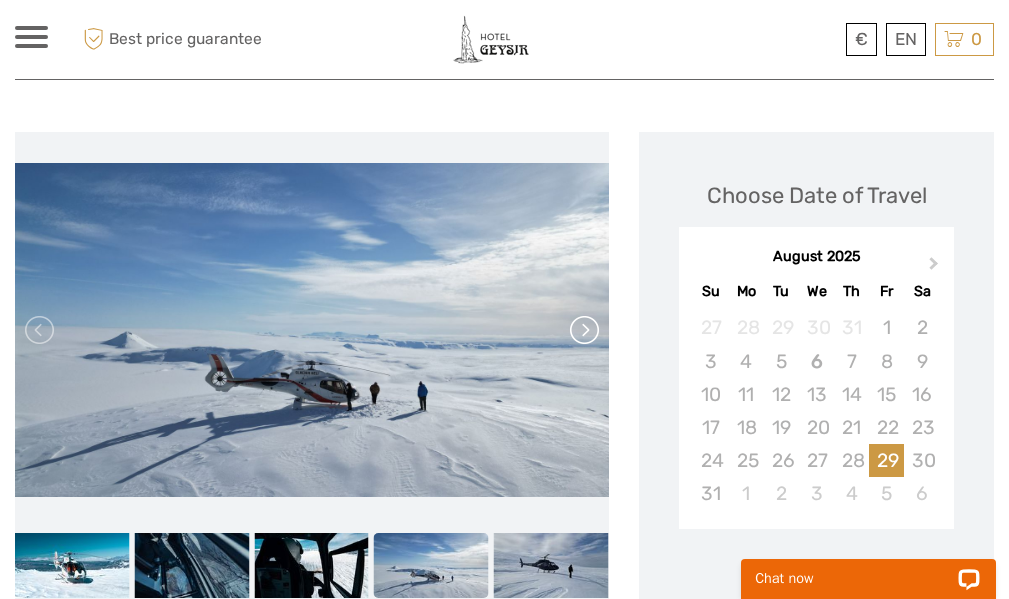 click at bounding box center [583, 330] 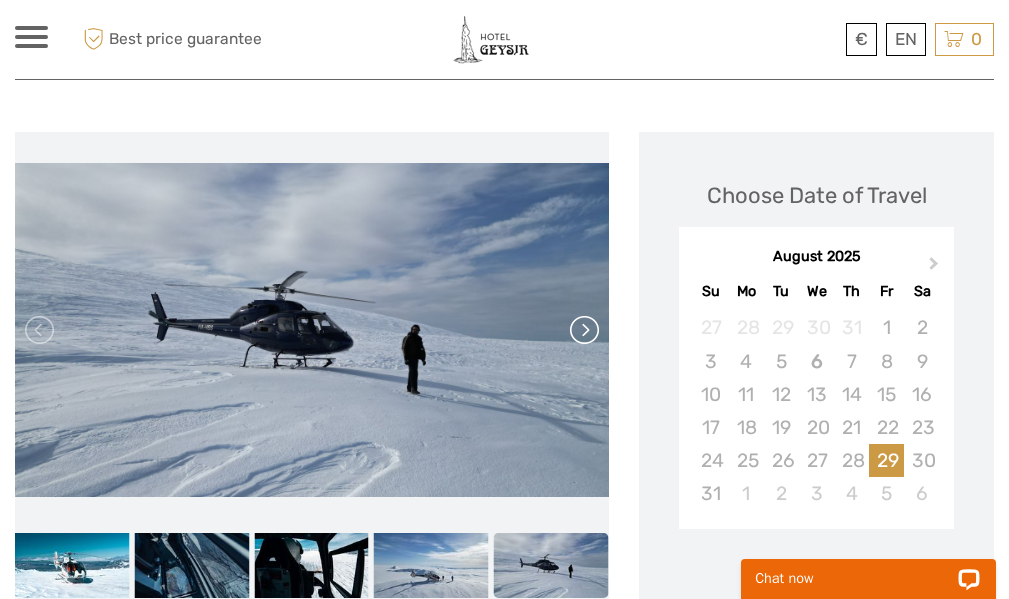 click at bounding box center (583, 330) 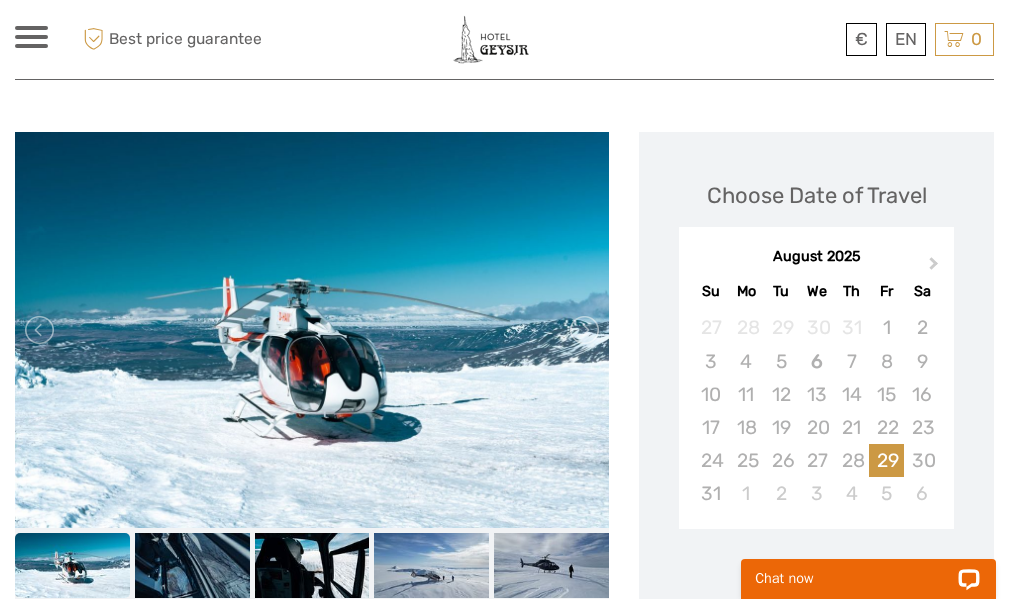 click at bounding box center (312, 330) 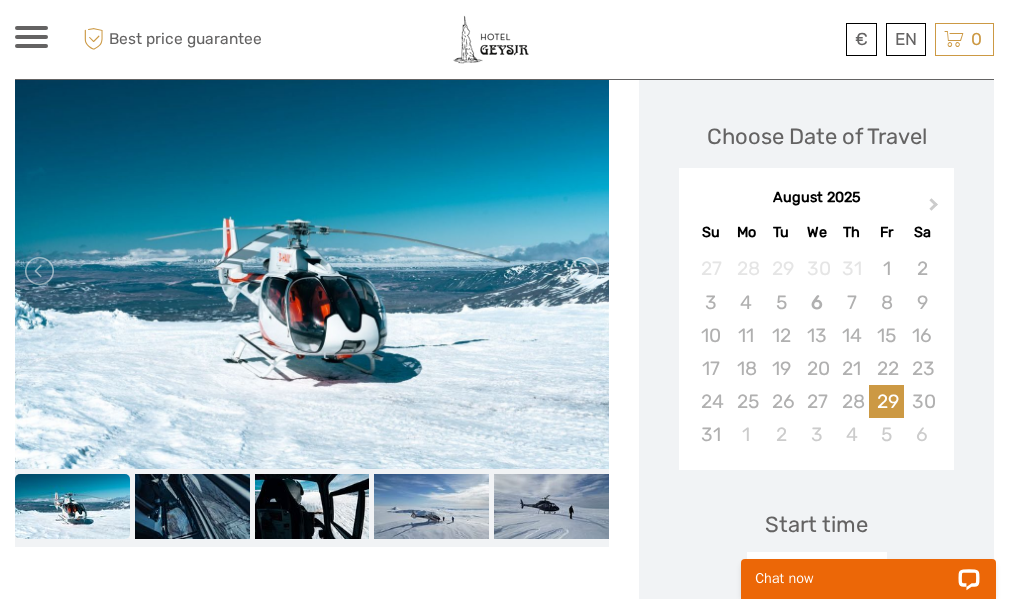 scroll, scrollTop: 300, scrollLeft: 0, axis: vertical 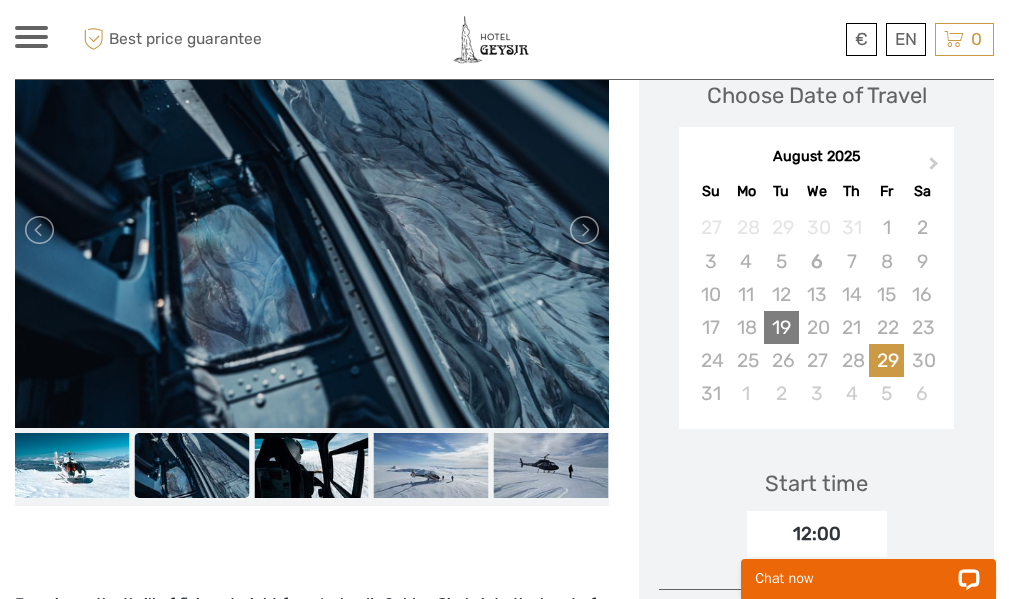click on "19" at bounding box center (781, 327) 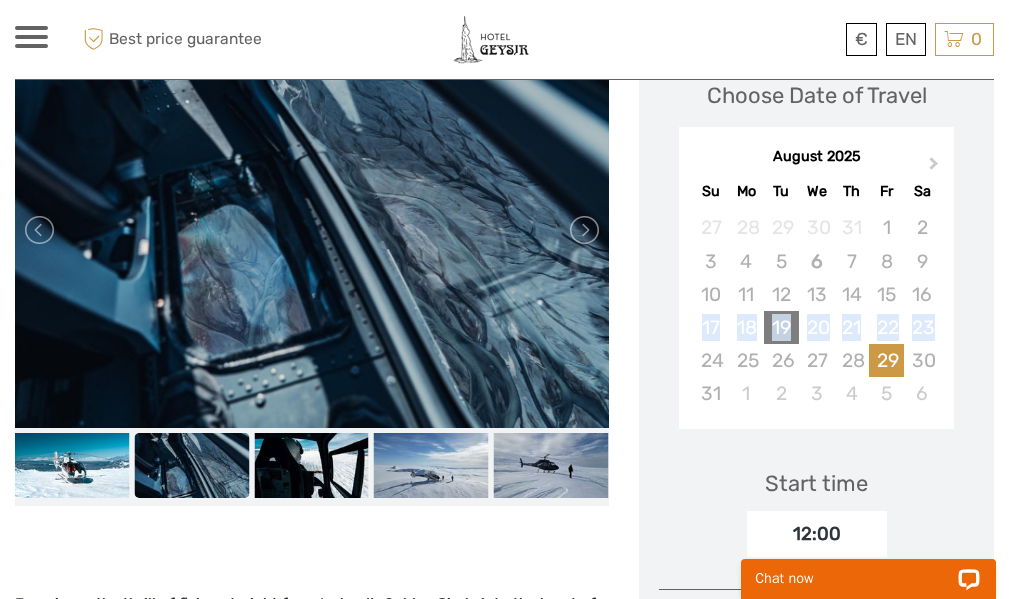 click on "19" at bounding box center [781, 327] 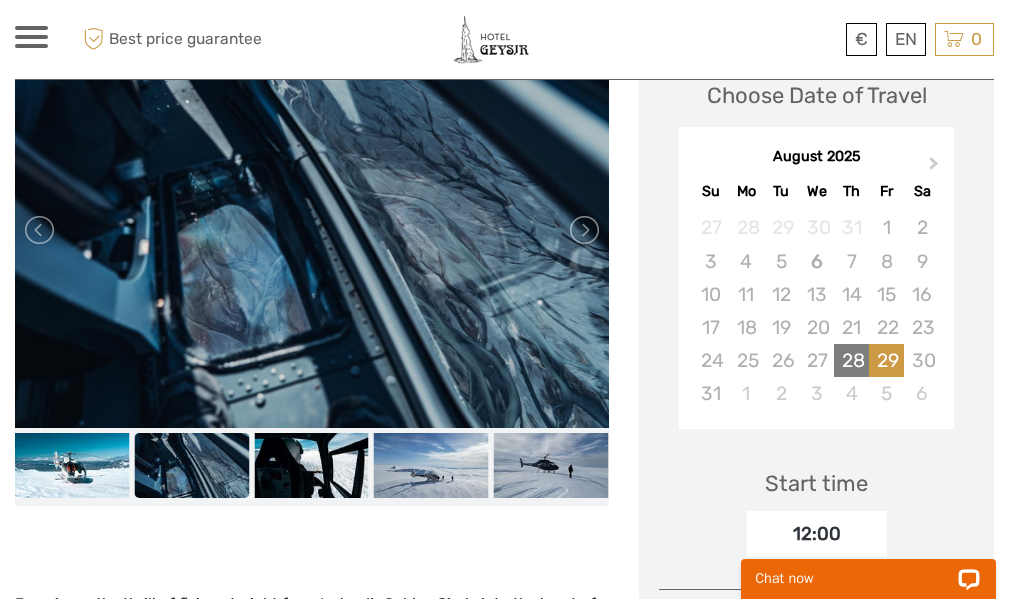 click on "28" at bounding box center (851, 360) 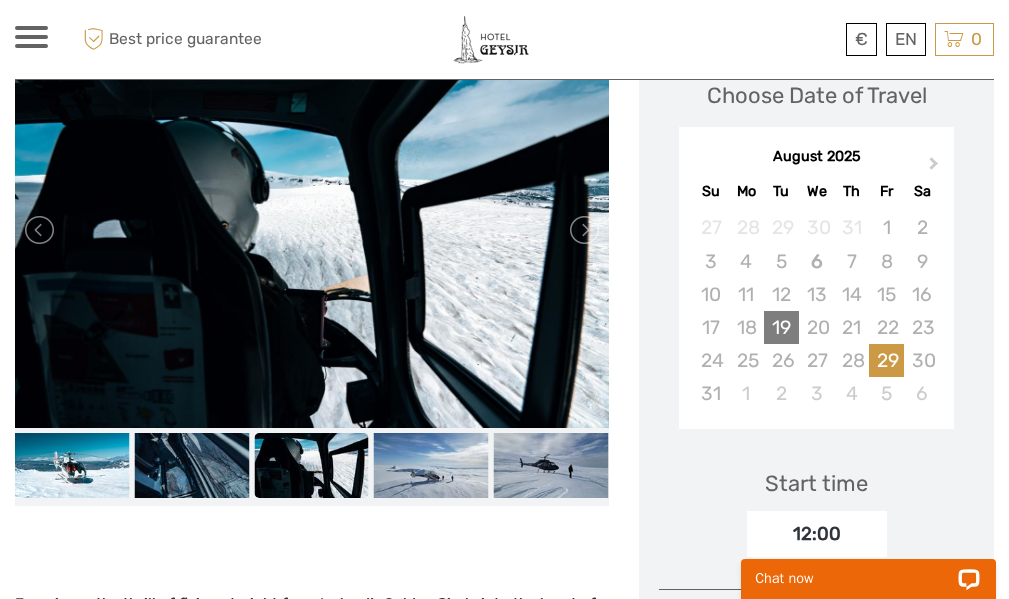 click on "19" at bounding box center (781, 327) 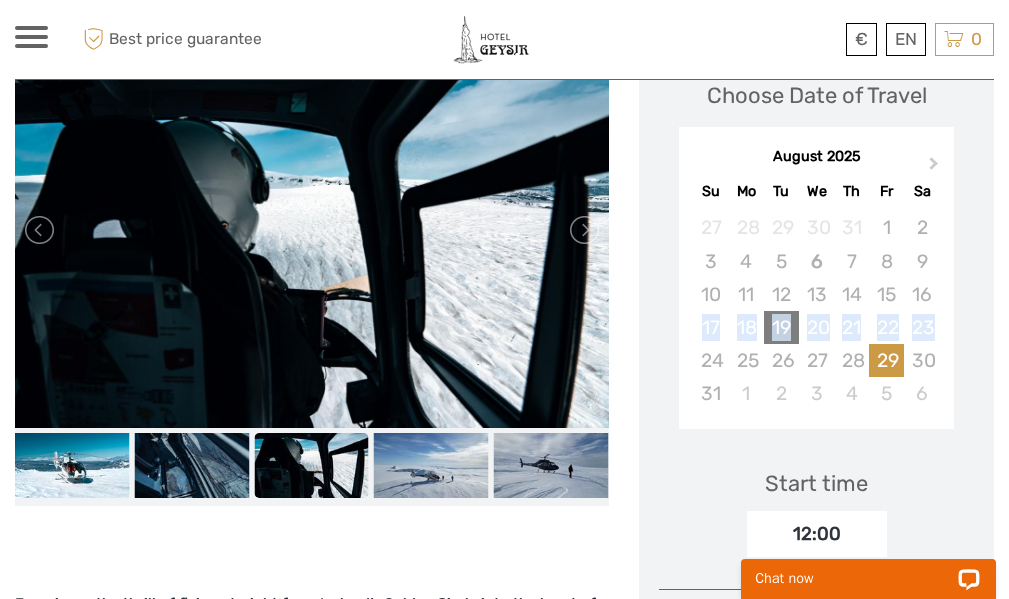 click on "19" at bounding box center [781, 327] 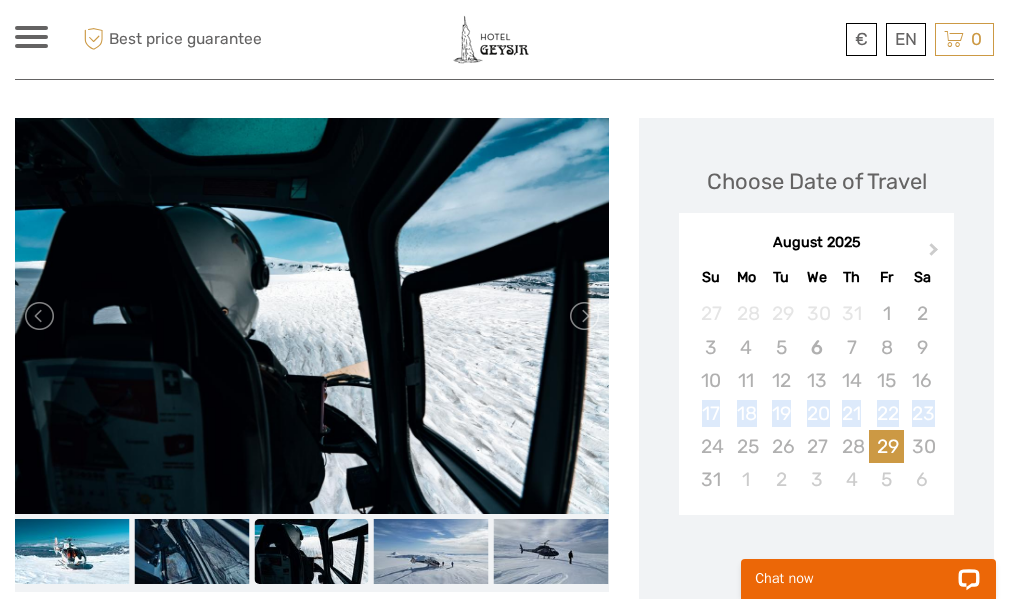 scroll, scrollTop: 200, scrollLeft: 0, axis: vertical 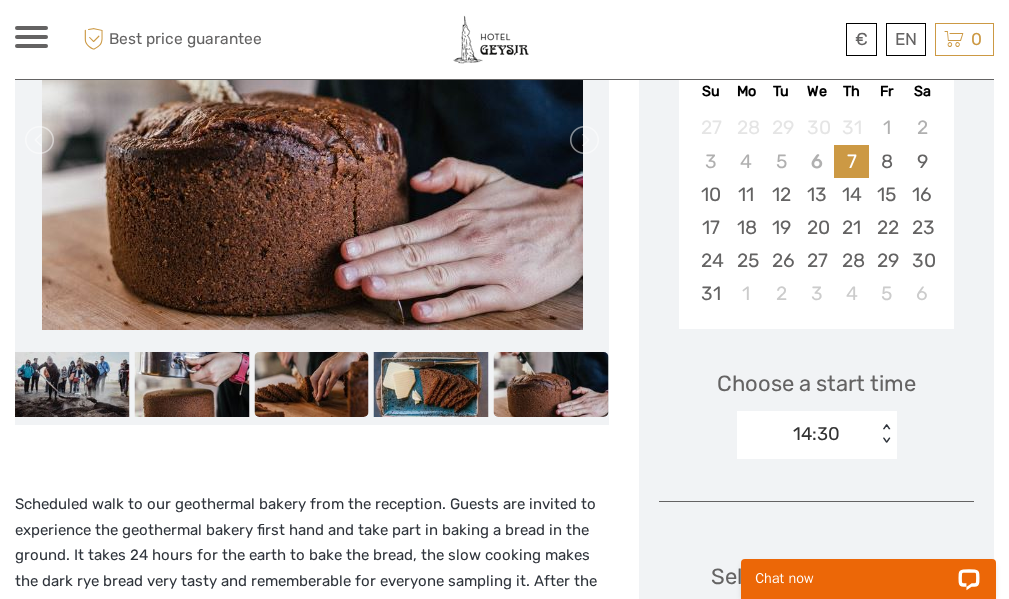 click at bounding box center [311, 384] 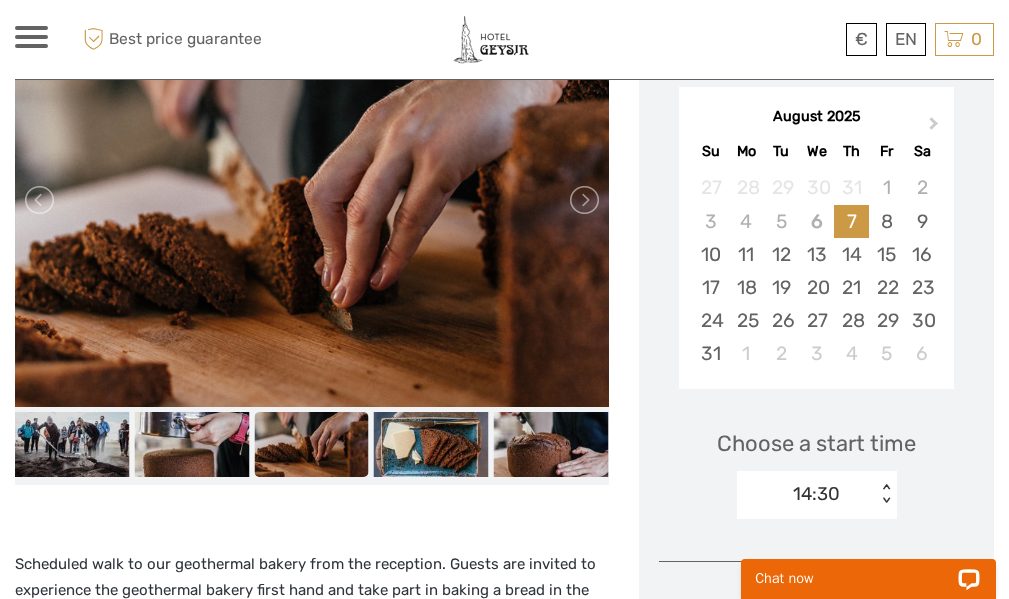 scroll, scrollTop: 300, scrollLeft: 0, axis: vertical 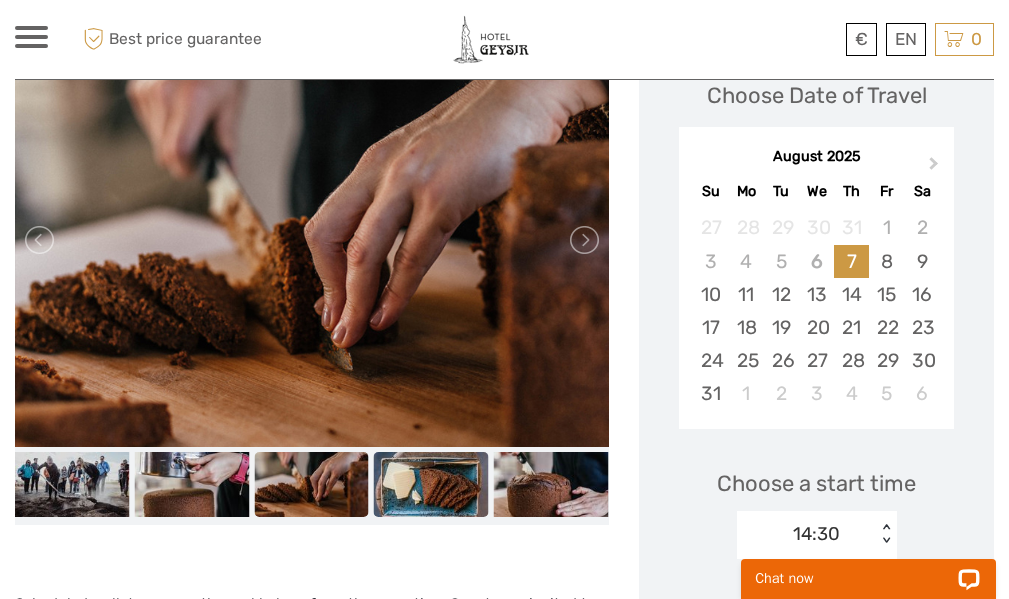click at bounding box center [431, 484] 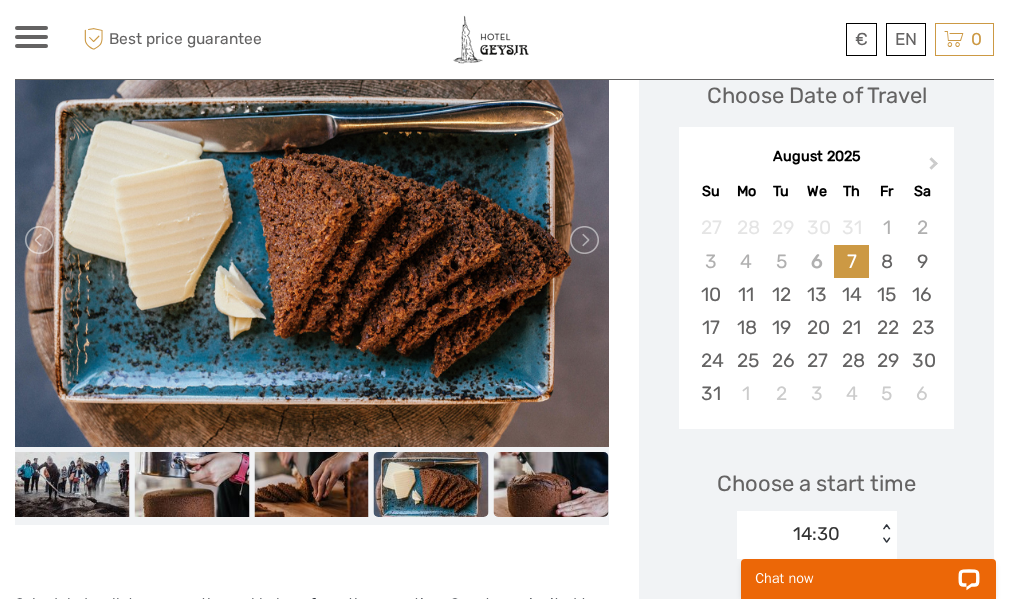 click at bounding box center (551, 484) 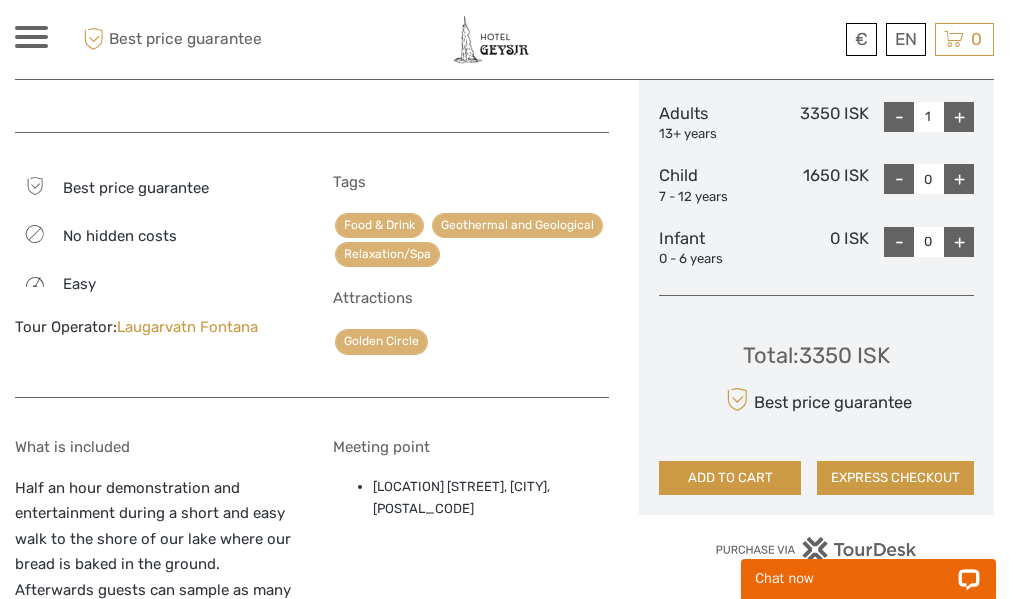 scroll, scrollTop: 1100, scrollLeft: 0, axis: vertical 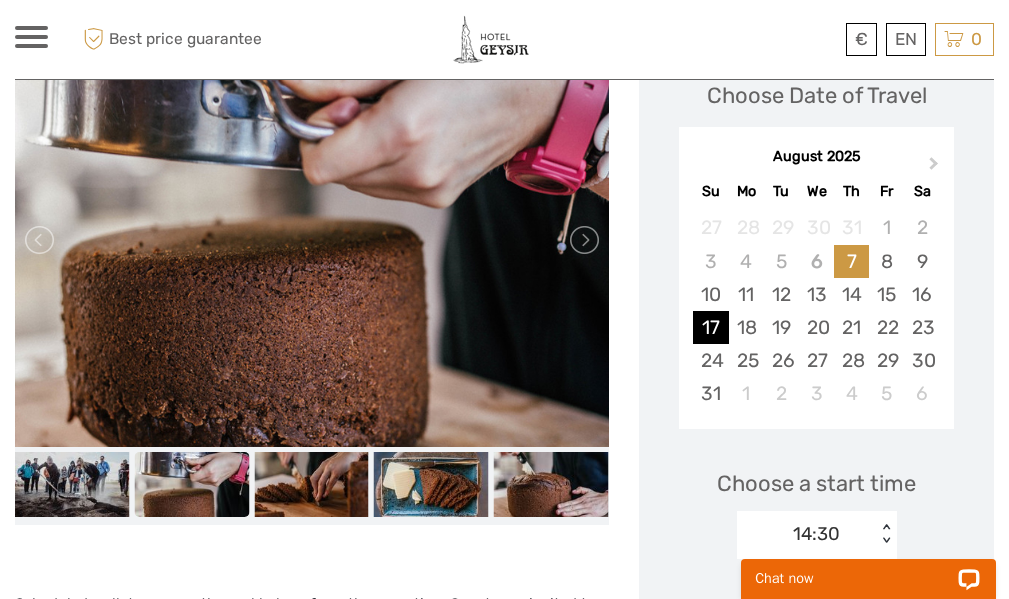 click on "17" at bounding box center (710, 327) 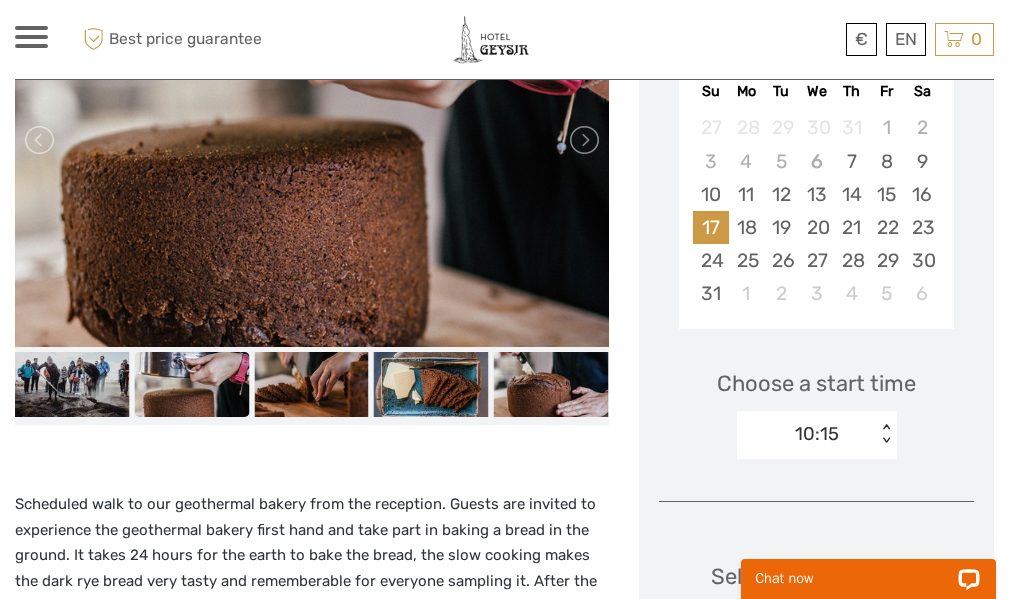 click on "[TIME] < >" at bounding box center (817, 435) 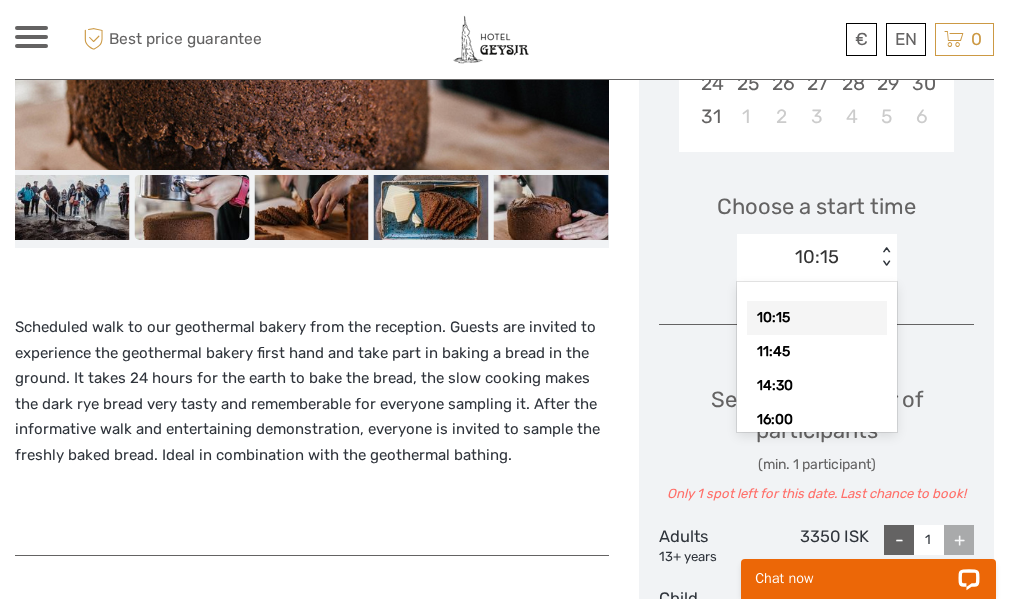 scroll, scrollTop: 618, scrollLeft: 0, axis: vertical 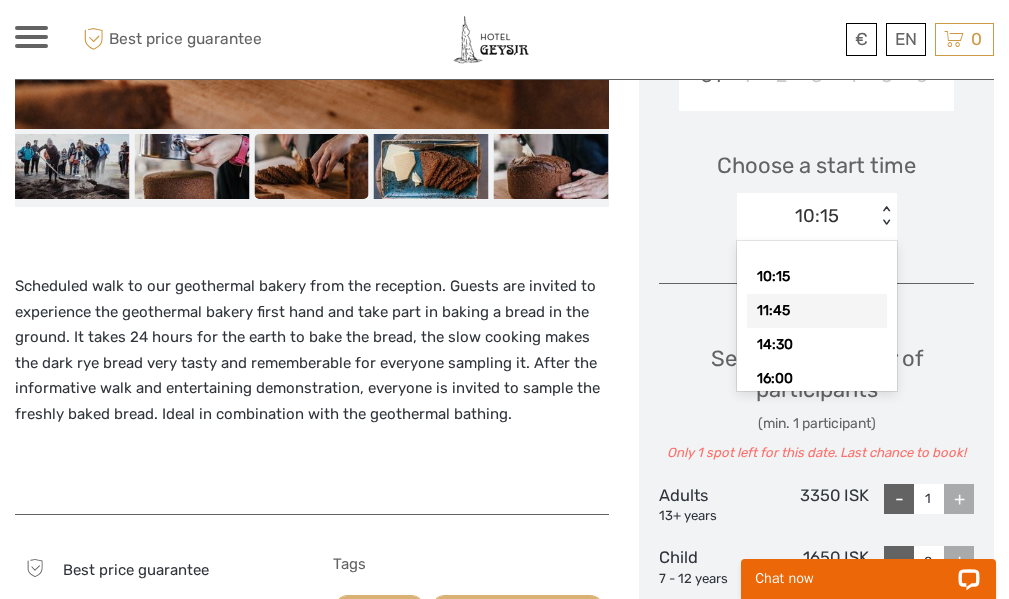 click on "Choose a start time option [TIME] focused, 2 of 4. 4 results available. Use Up and Down to choose options, press Enter to select the currently focused option, press Escape to exit the menu, press Tab to select the option and exit the menu. [TIME] < > [TIME] [TIME] [TIME] [TIME]" at bounding box center [816, 187] 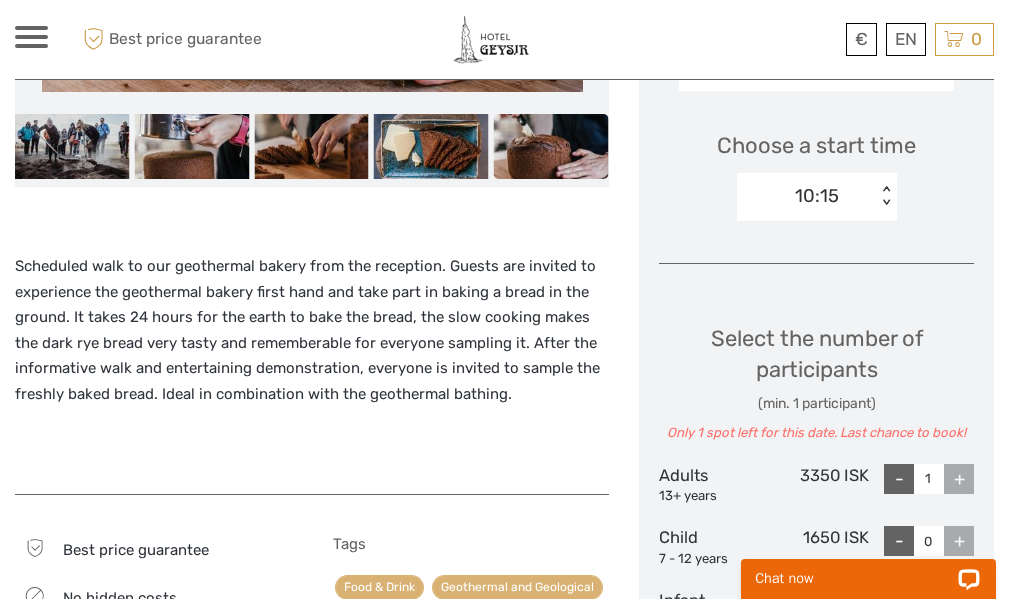 scroll, scrollTop: 600, scrollLeft: 0, axis: vertical 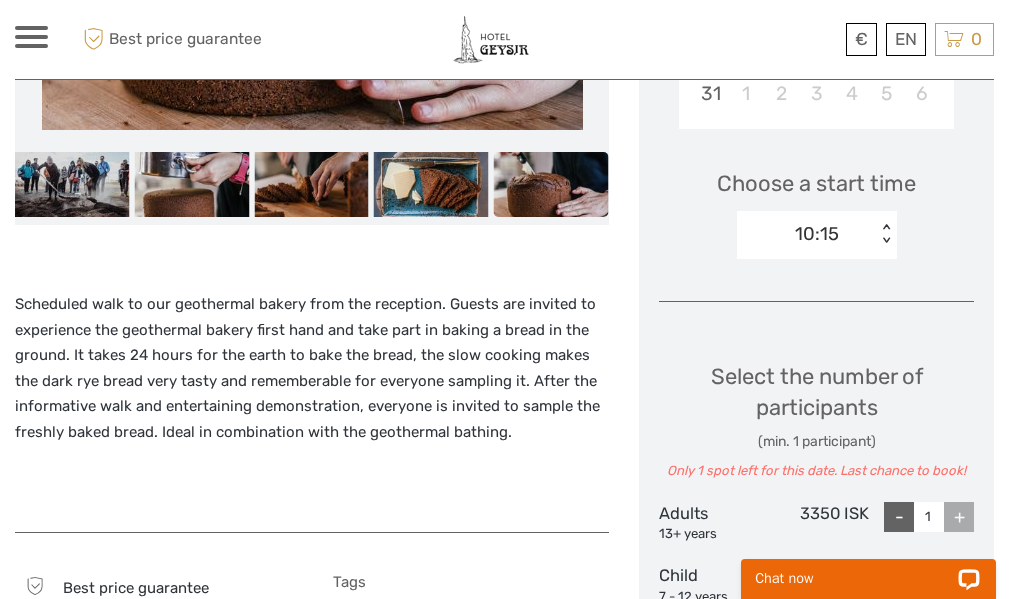 click on "< >" at bounding box center (885, 234) 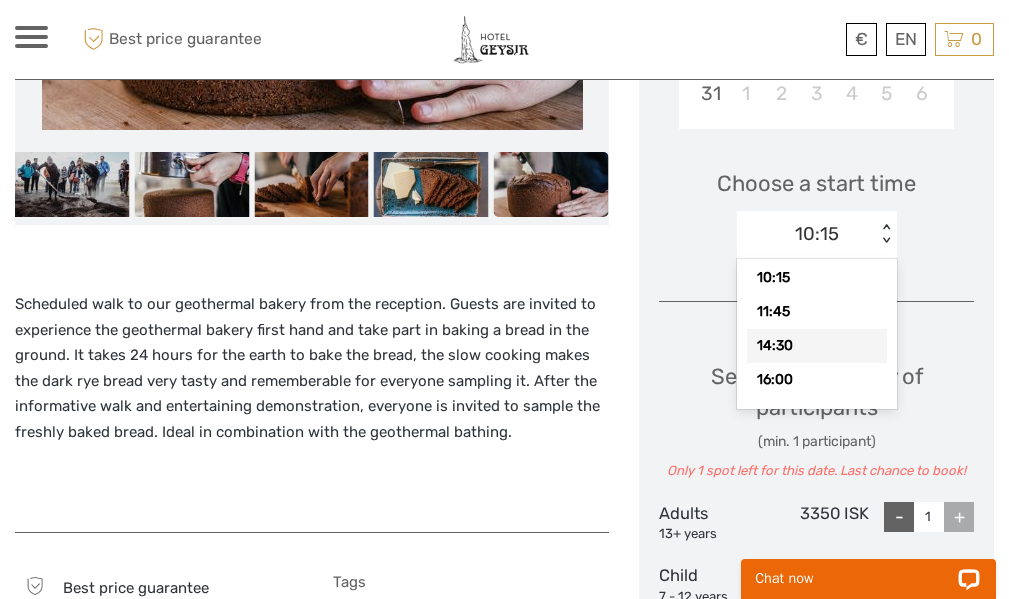 scroll, scrollTop: 24, scrollLeft: 0, axis: vertical 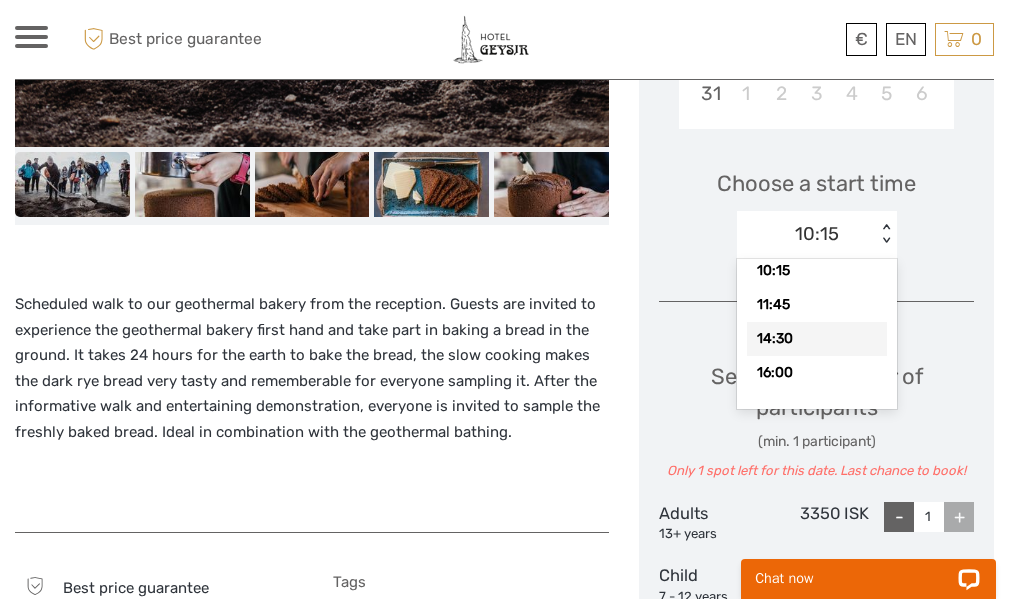 click on "Choose Date of Travel Next Month August [YEAR] Su Mo Tu We Th Fr Sa 27 28 29 30 31 1 2 3 4 5 6 7 8 9 10 11 12 13 14 15 16 17 18 19 20 21 22 23 24 25 26 27 28 29 30 31 1 2 3 4 5 6 Choose a start time option [TIME] focused, 3 of 4. 4 results available. Use Up and Down to choose options, press Enter to select the currently focused option, press Escape to exit the menu, press Tab to select the option and exit the menu. [TIME] < > [TIME] [TIME] [TIME] [TIME] Select the number of participants (min. 1 participant) Only 1 spot  left for this date. Last chance to book! Adults 13+ years [PRICE] - 1 + Child 7 - 12 years [PRICE] - 0 + Infant 0 - 6 years 0 ISK - 0 + Total :  [PRICE] Best price guarantee ADD TO CART EXPRESS CHECKOUT" at bounding box center (816, 323) 